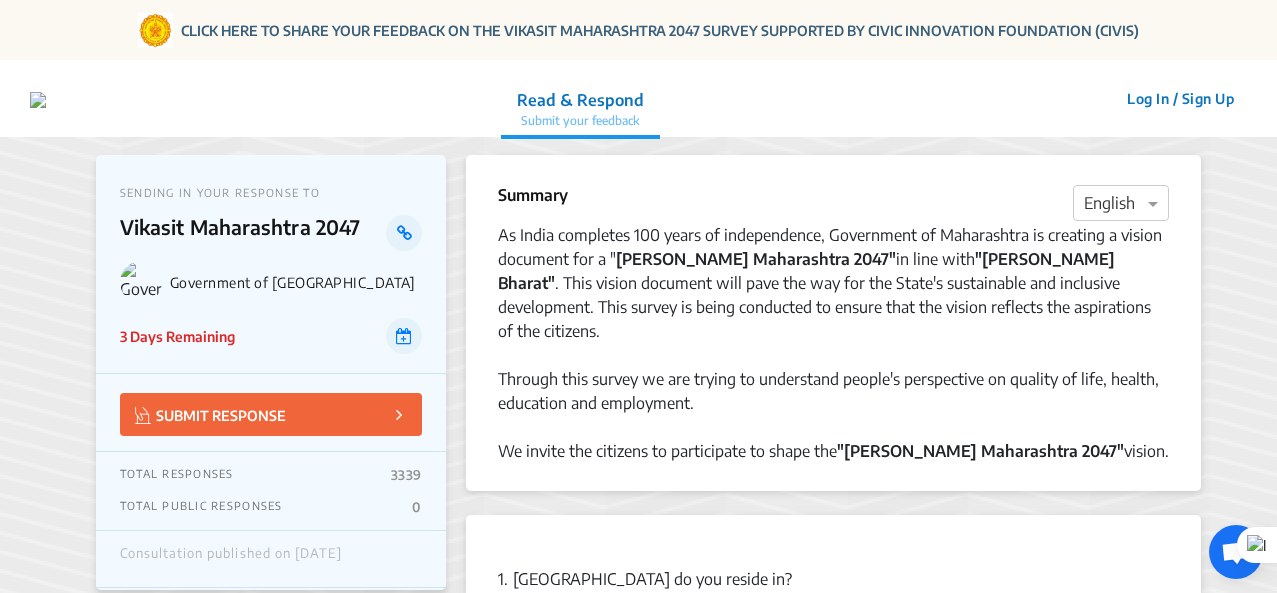 scroll, scrollTop: 680, scrollLeft: 0, axis: vertical 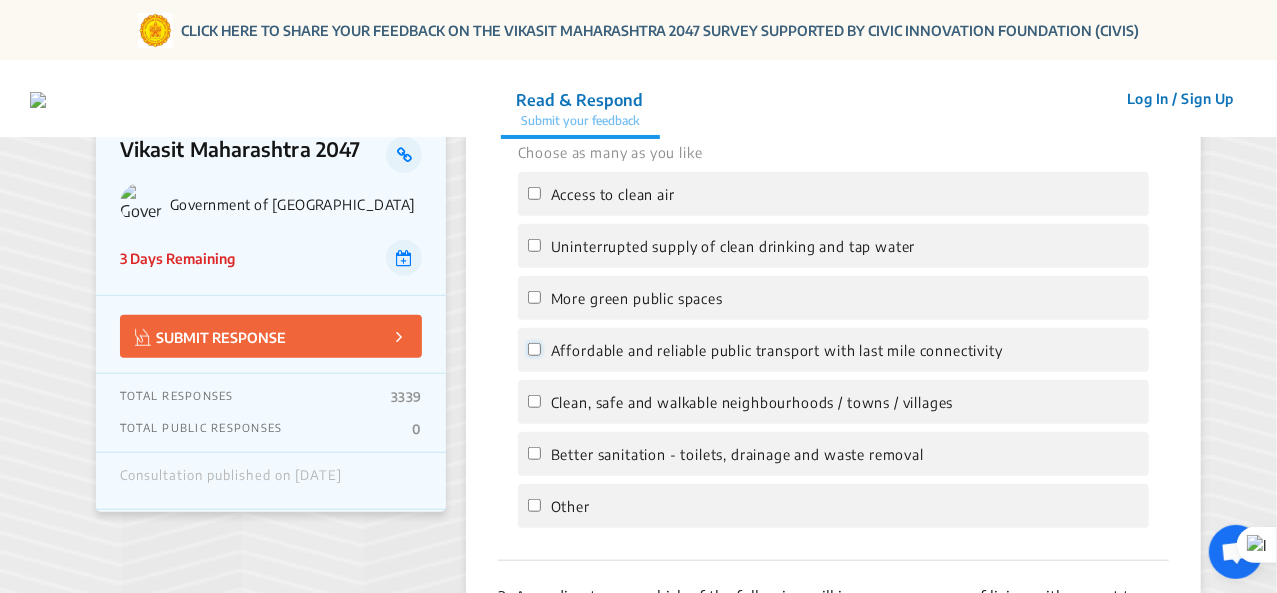 click on "Affordable and reliable public transport with last mile connectivity" 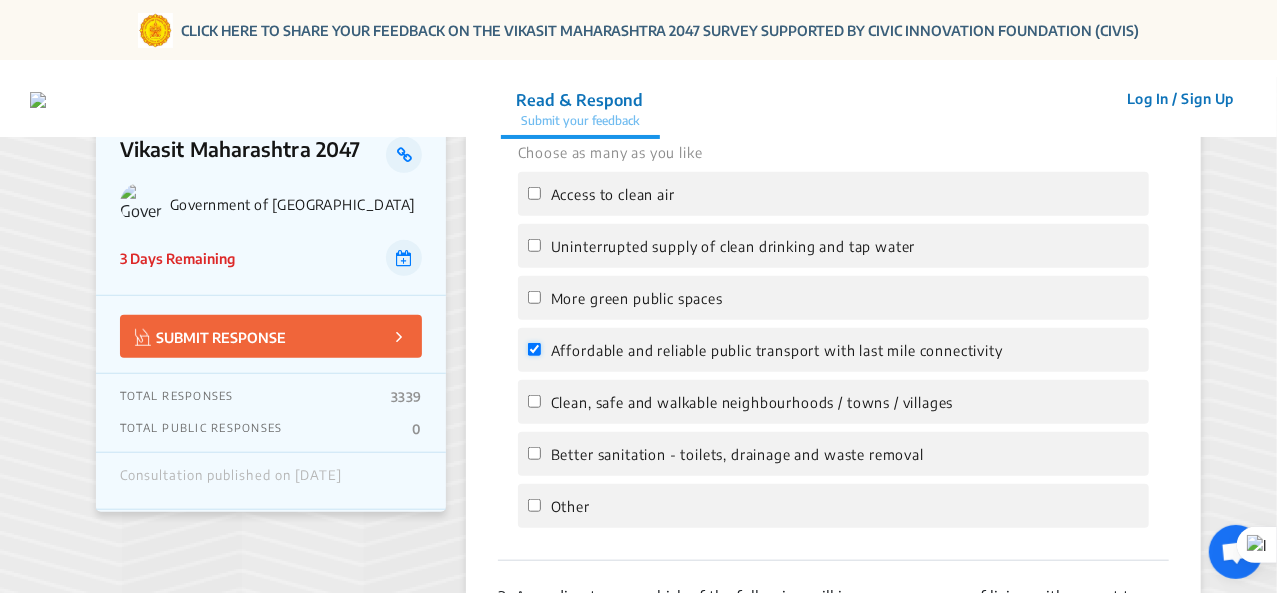 checkbox on "true" 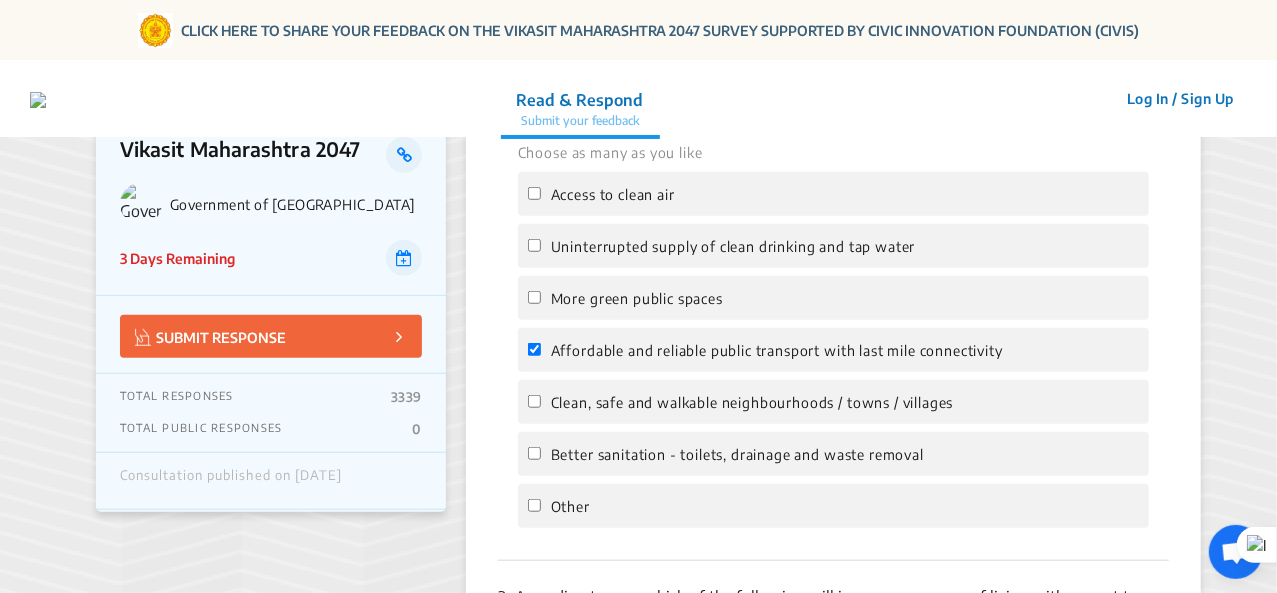 click on "Clean, safe and walkable neighbourhoods / towns / villages" 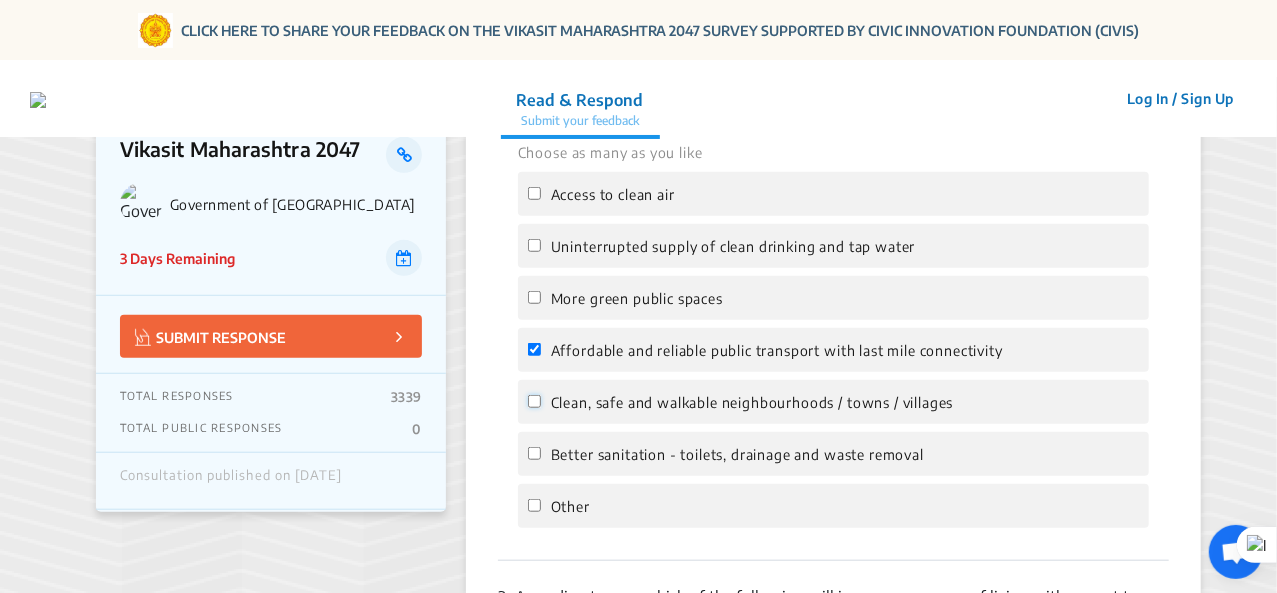 click on "Clean, safe and walkable neighbourhoods / towns / villages" 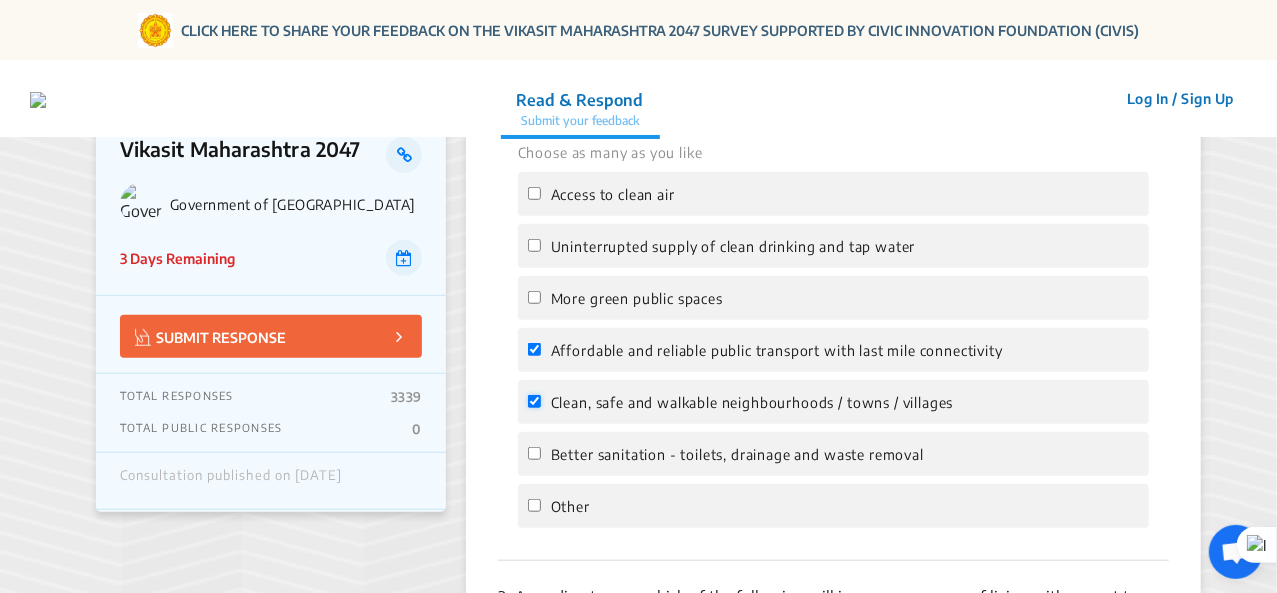 checkbox on "true" 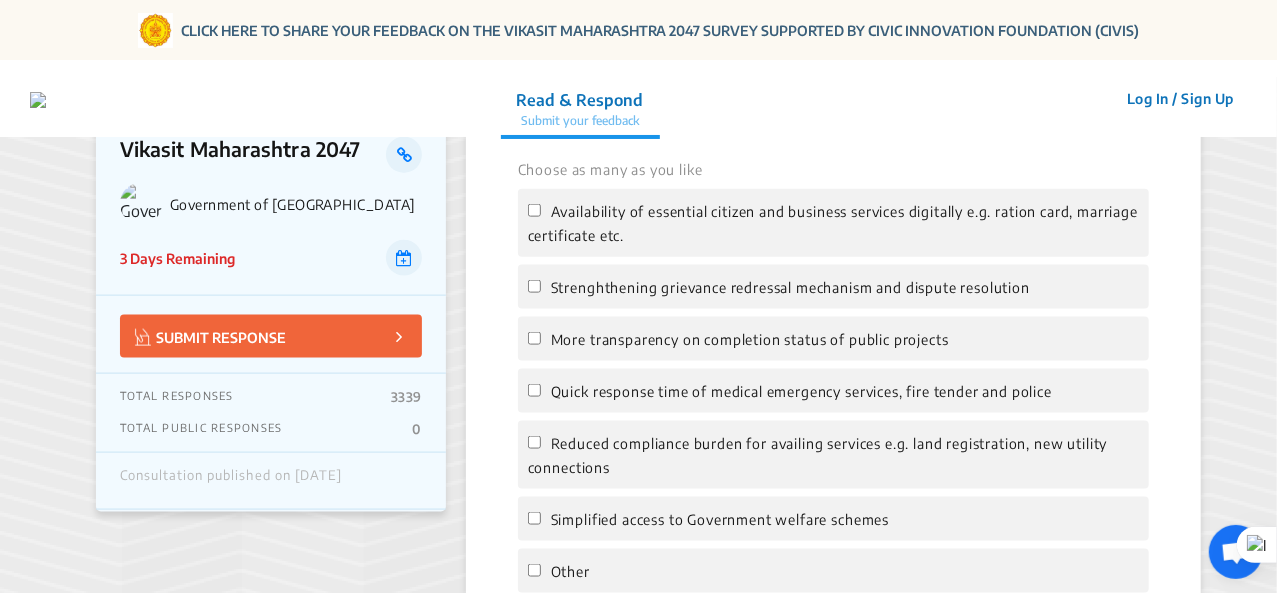 scroll, scrollTop: 1149, scrollLeft: 0, axis: vertical 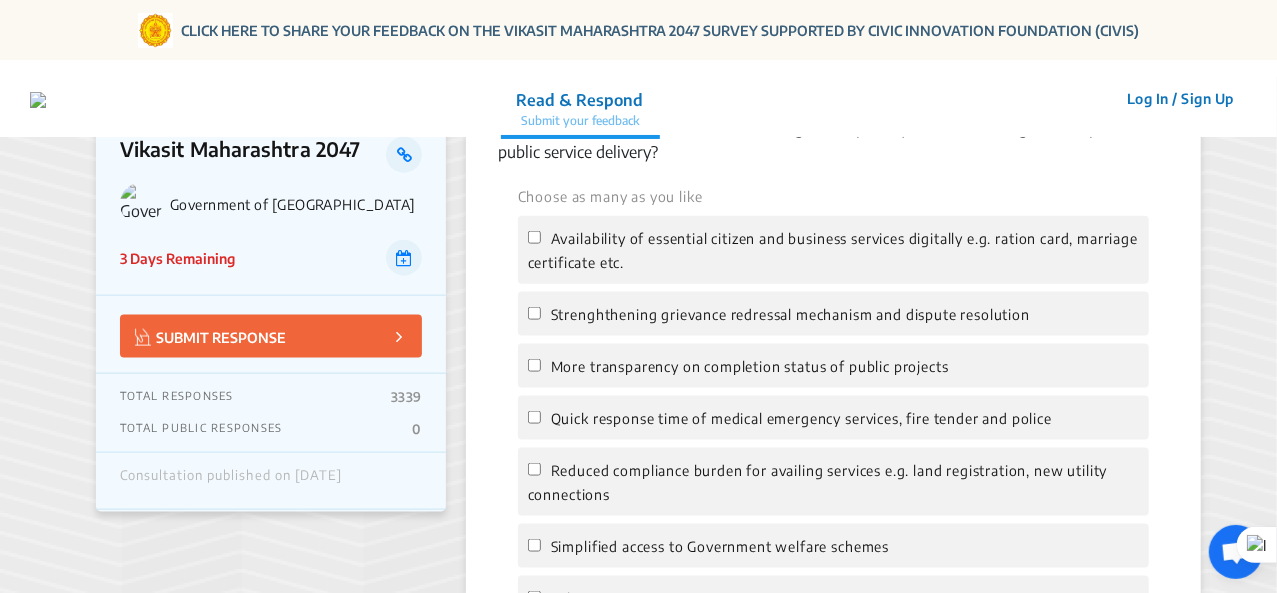 click on "More transparency on completion status of public projects" 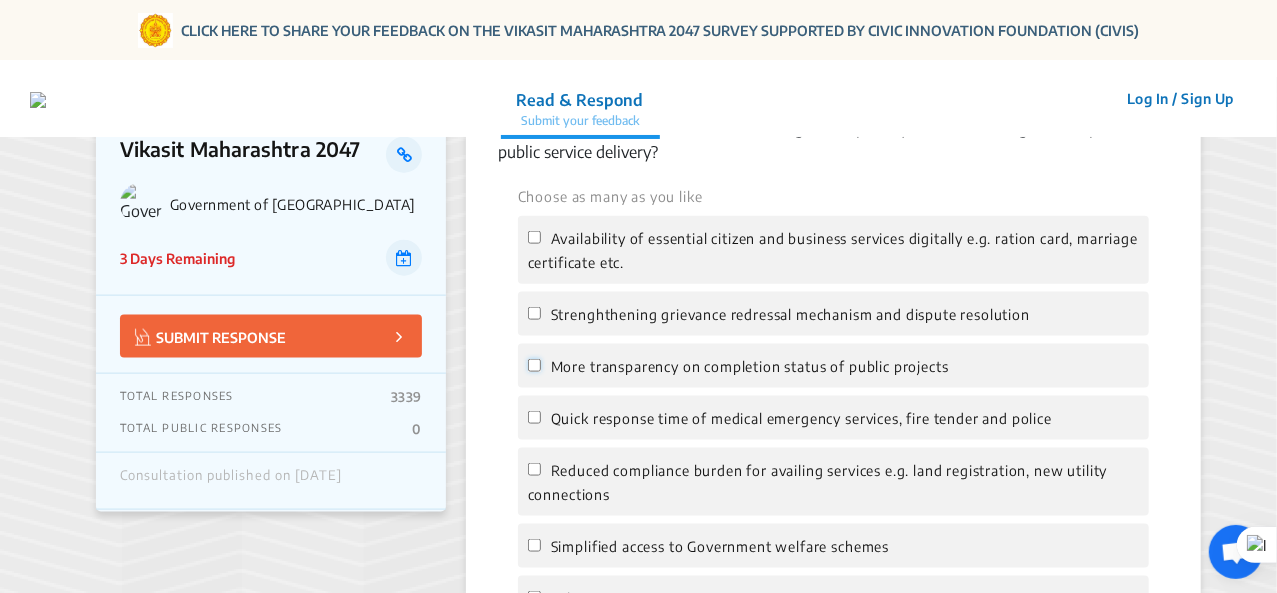 click on "More transparency on completion status of public projects" 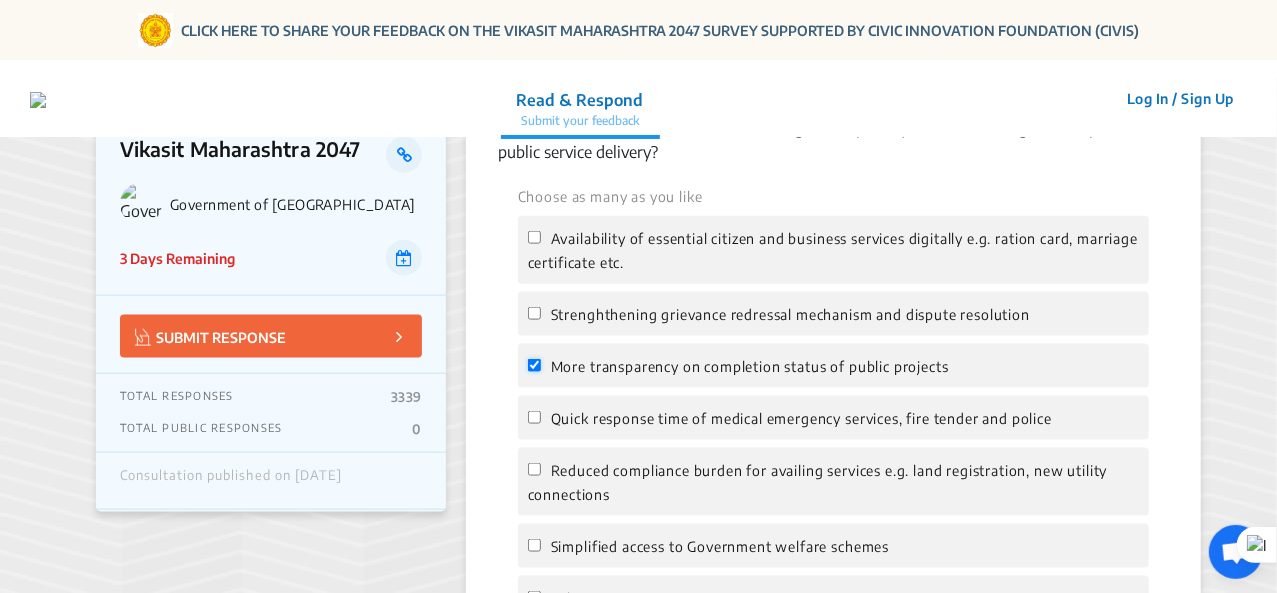 checkbox on "true" 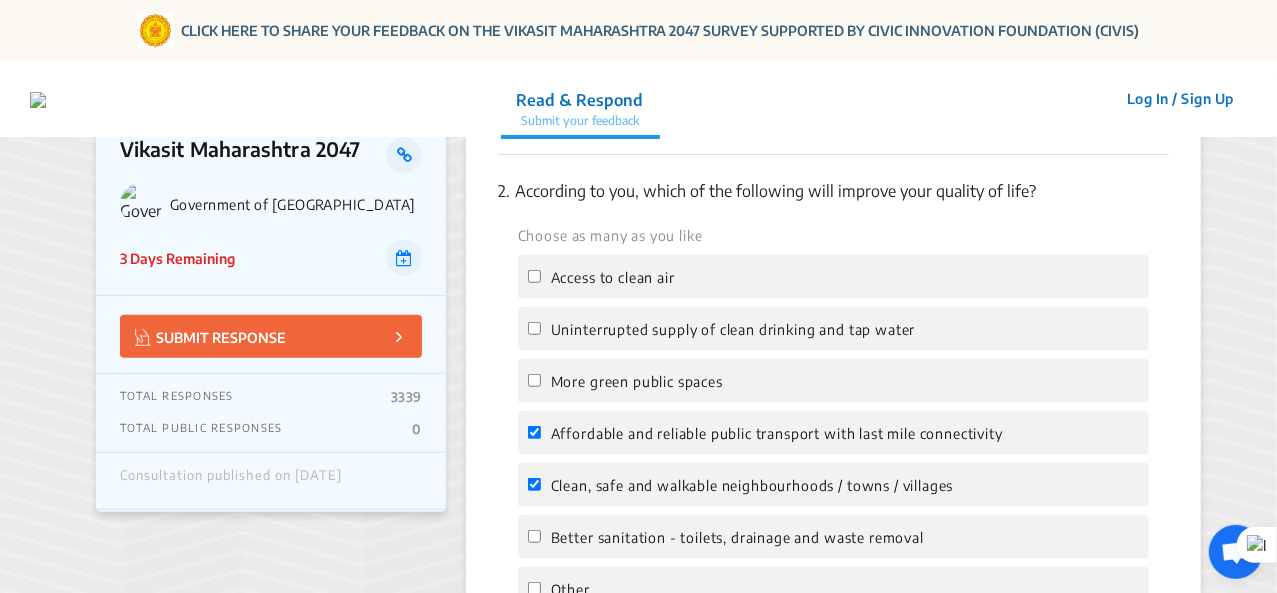 scroll, scrollTop: 598, scrollLeft: 0, axis: vertical 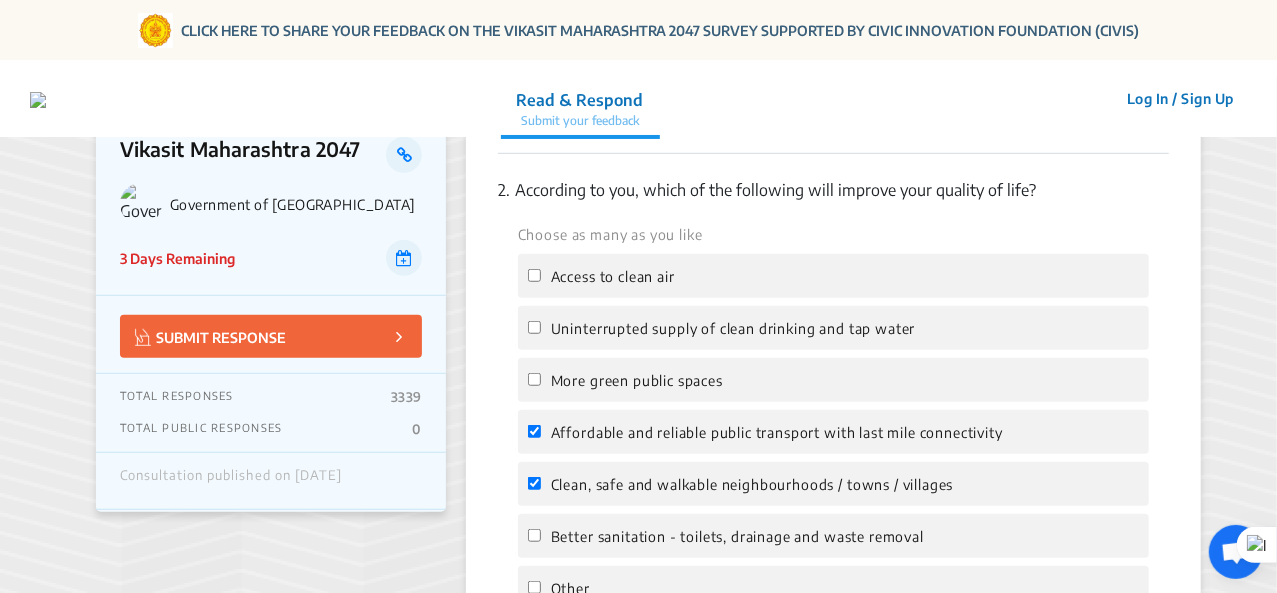 click on "Clean, safe and walkable neighbourhoods / towns / villages" 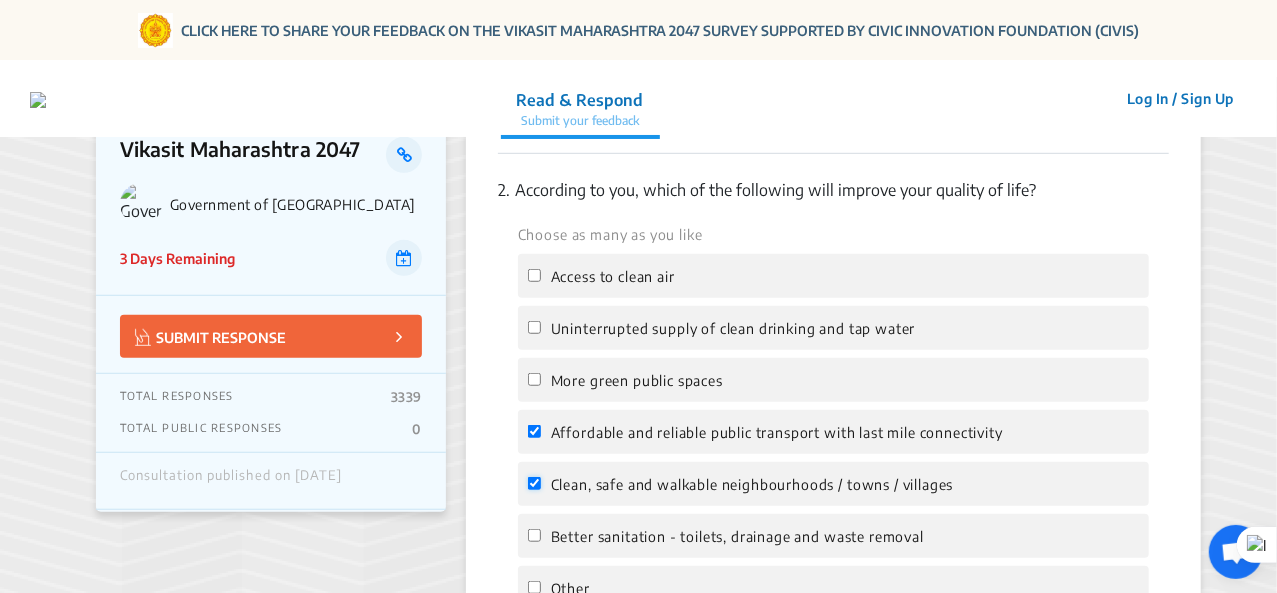 click on "Clean, safe and walkable neighbourhoods / towns / villages" 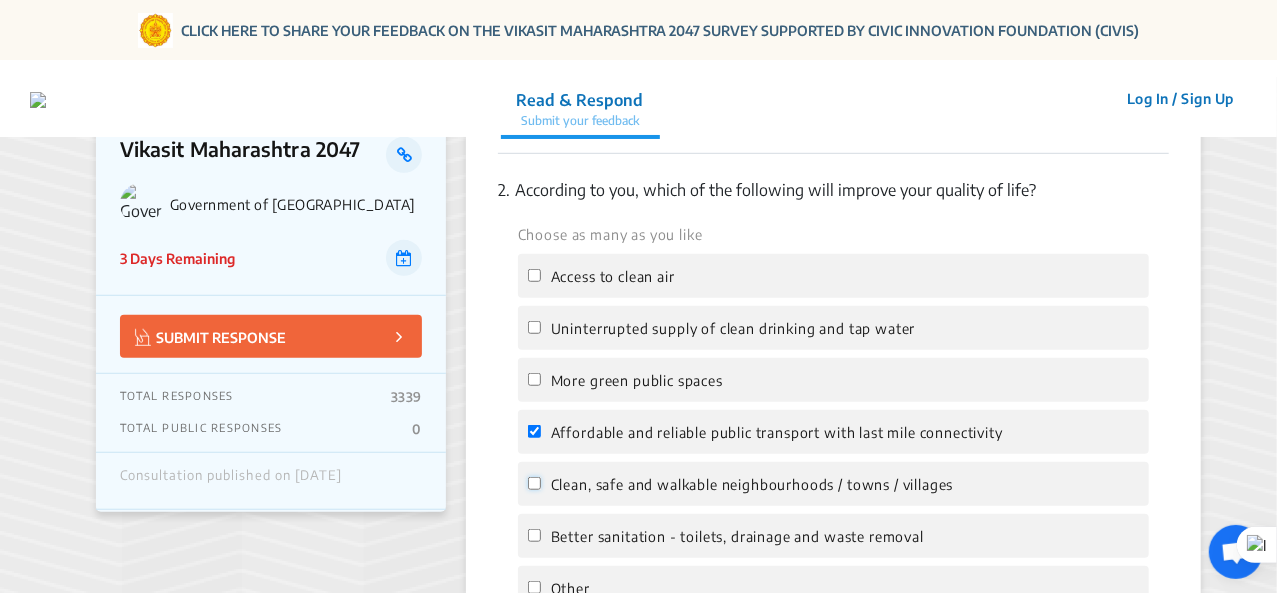 checkbox on "false" 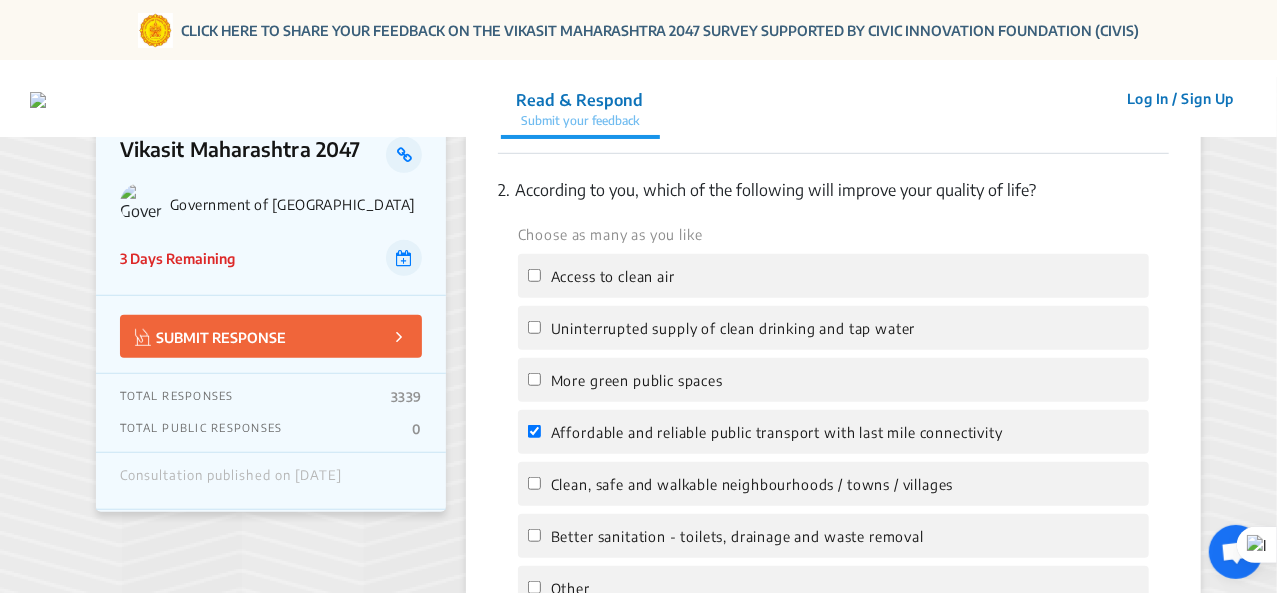click on "Choose as many as you like Access to clean air Uninterrupted supply of clean drinking and tap water More green public spaces Affordable and reliable public transport with last mile connectivity Clean, safe and walkable neighbourhoods / towns / villages Better sanitation - toilets, drainage and waste removal  Other" 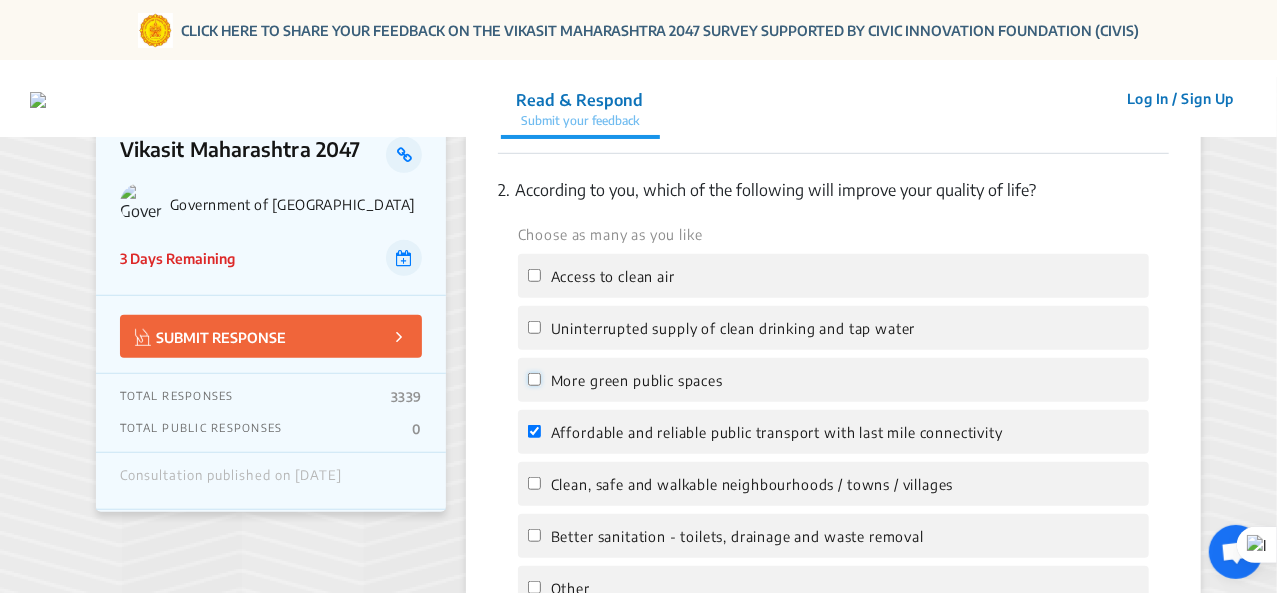 click on "More green public spaces" 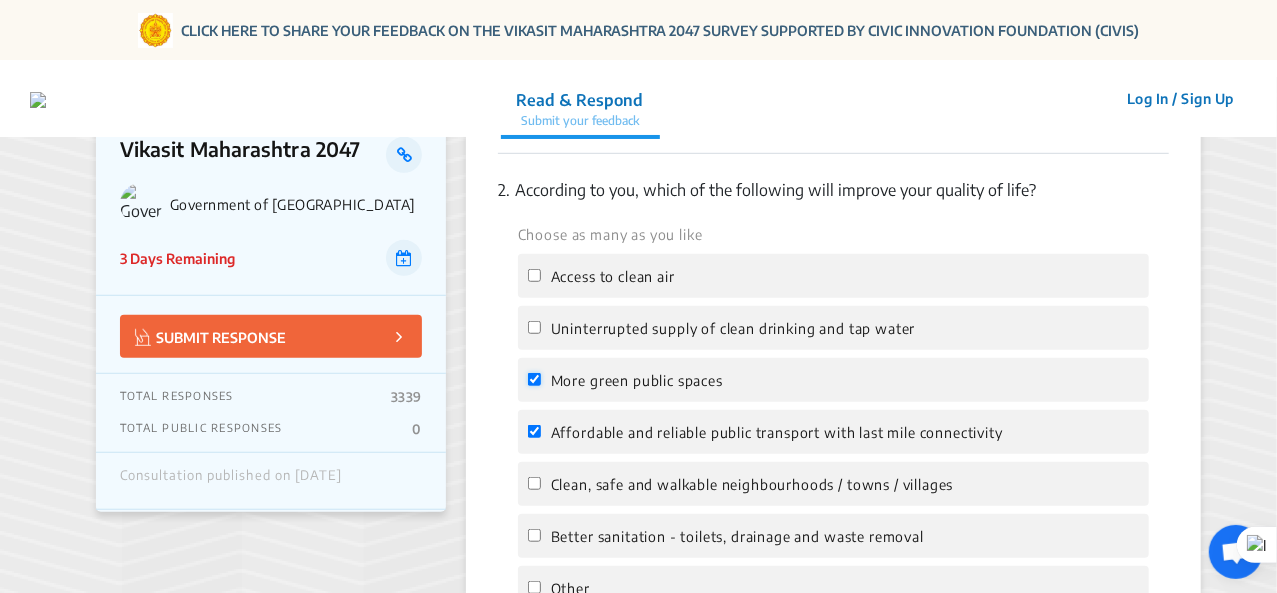 checkbox on "true" 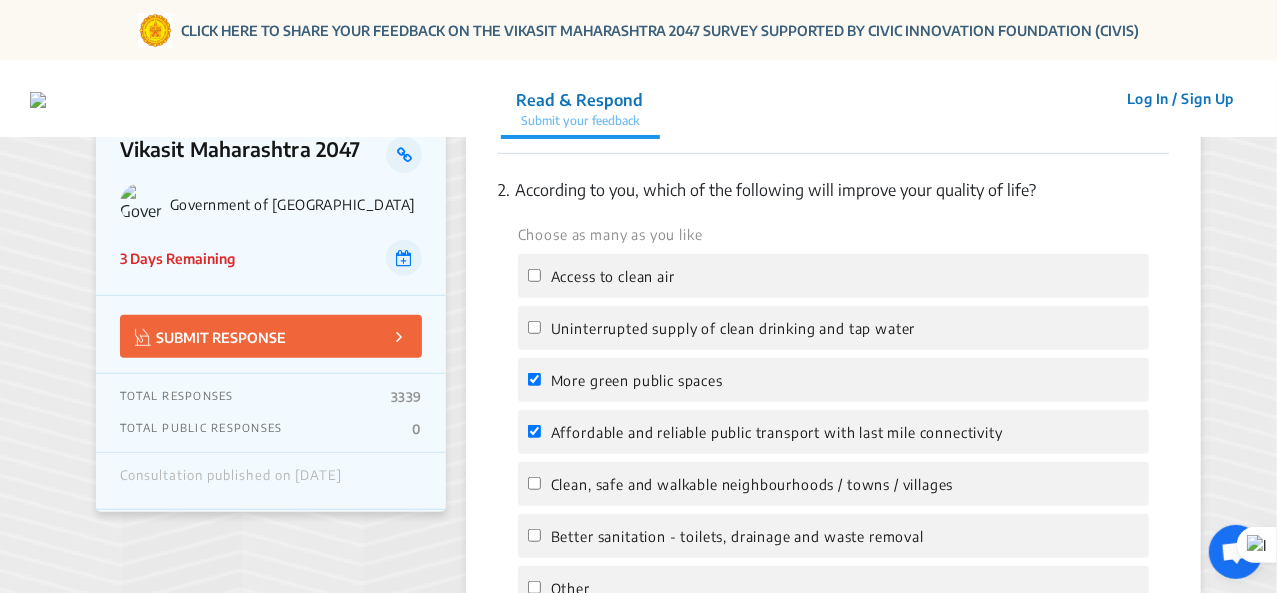 click on "Clean, safe and walkable neighbourhoods / towns / villages" 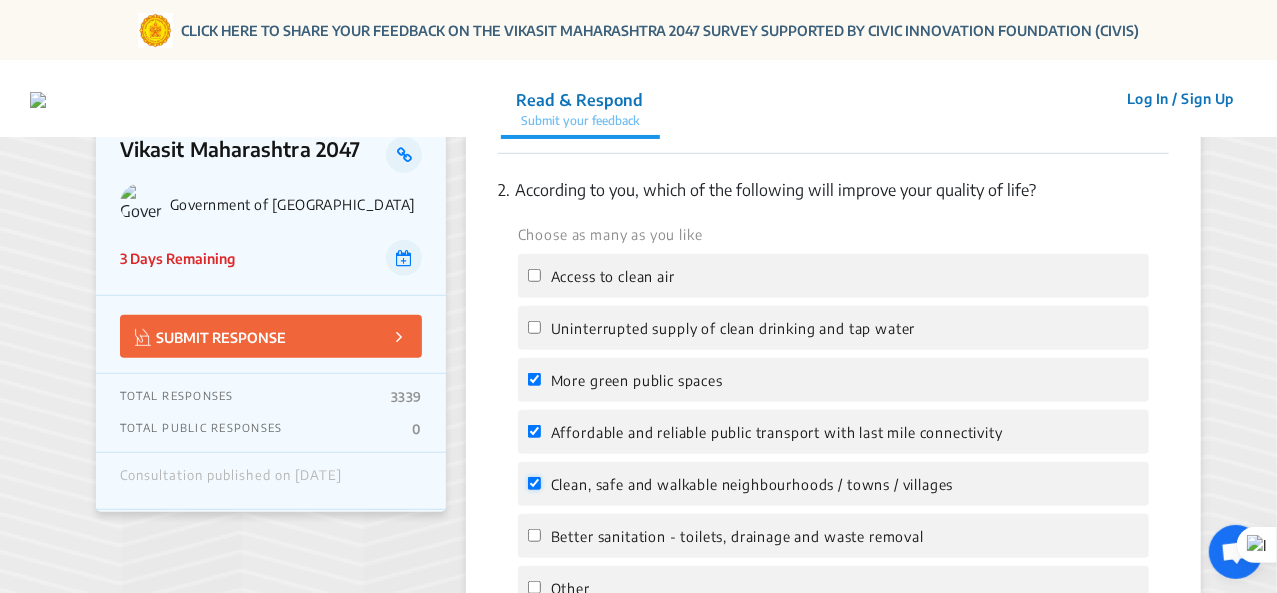 checkbox on "true" 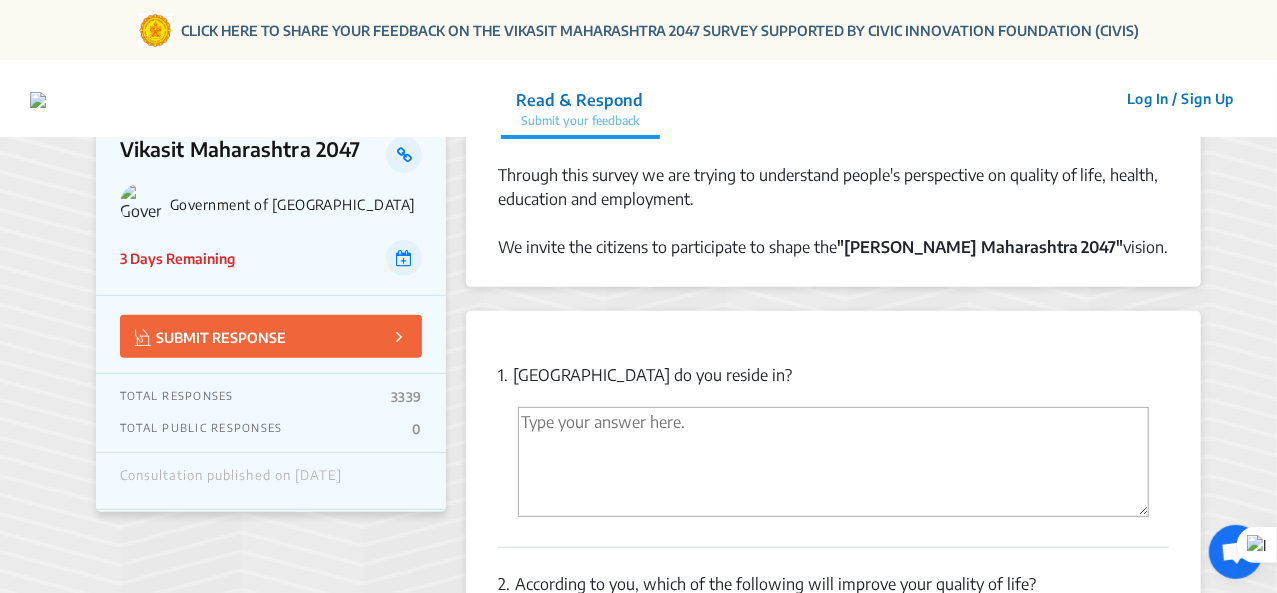 scroll, scrollTop: 199, scrollLeft: 0, axis: vertical 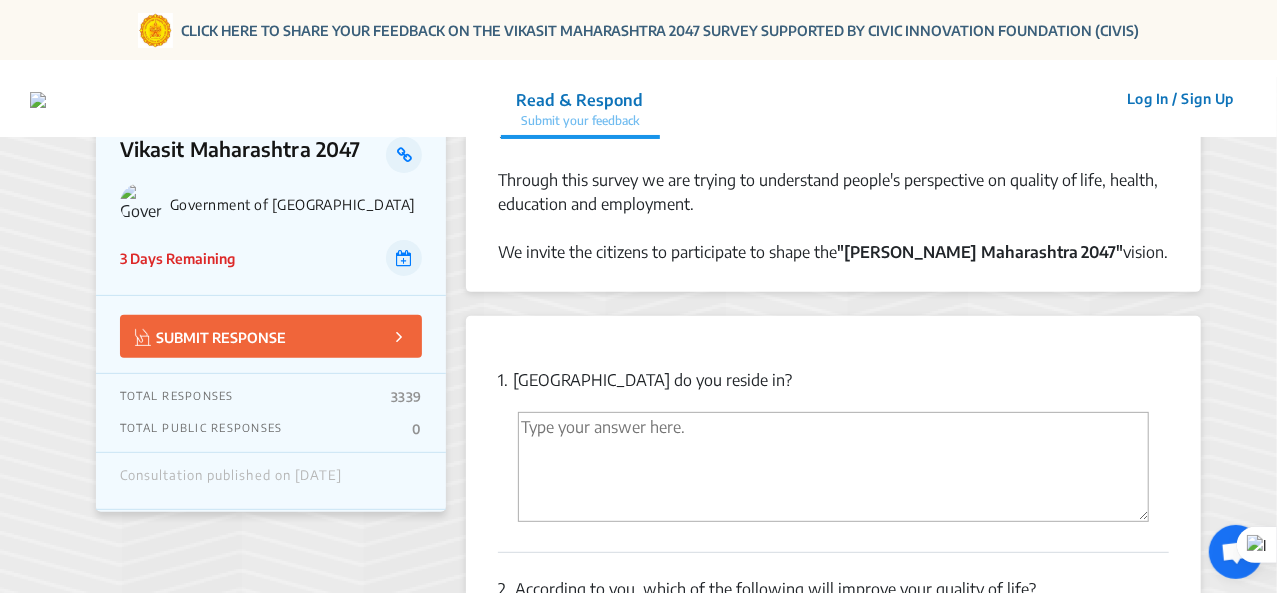 click at bounding box center [833, 467] 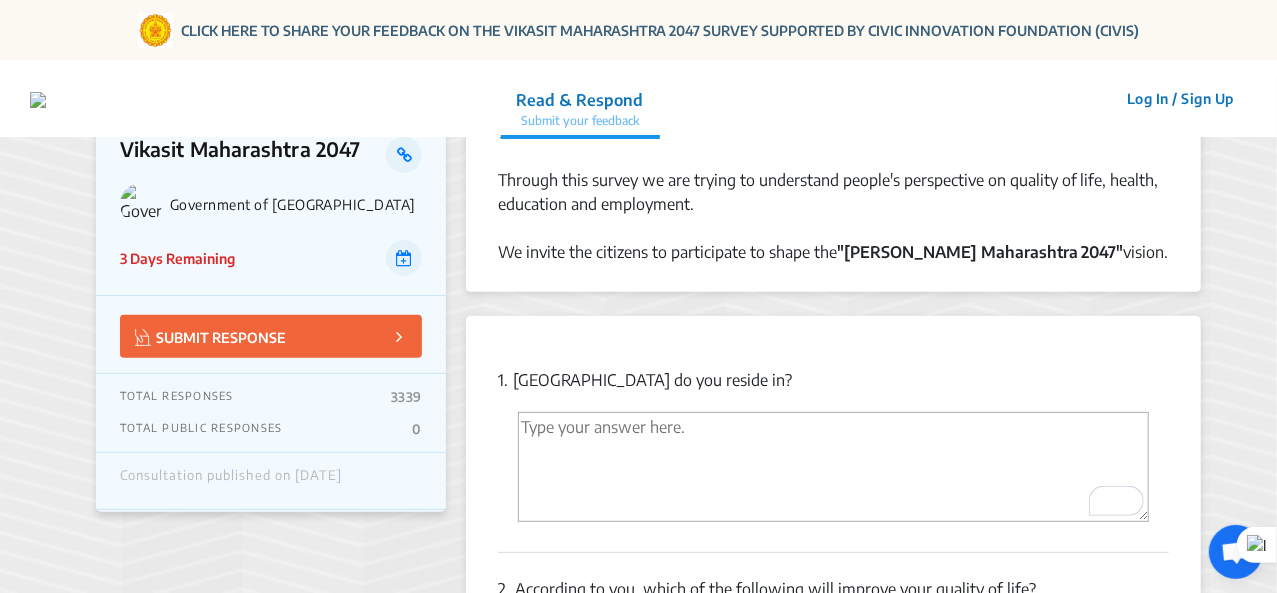 click at bounding box center [833, 467] 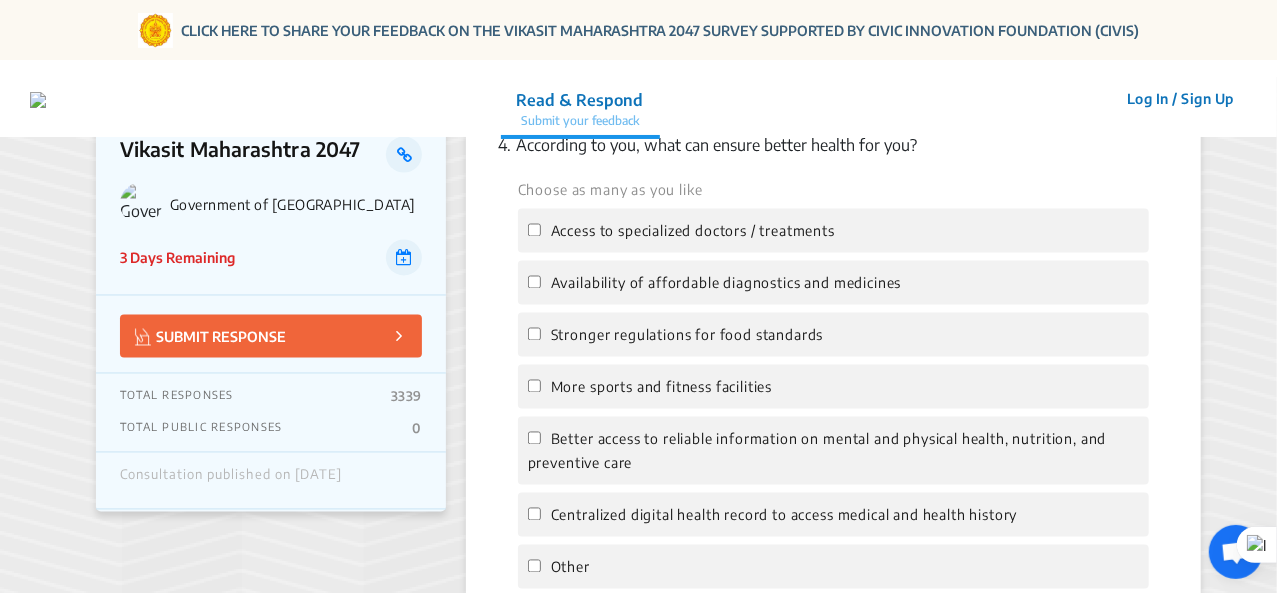 scroll, scrollTop: 1695, scrollLeft: 0, axis: vertical 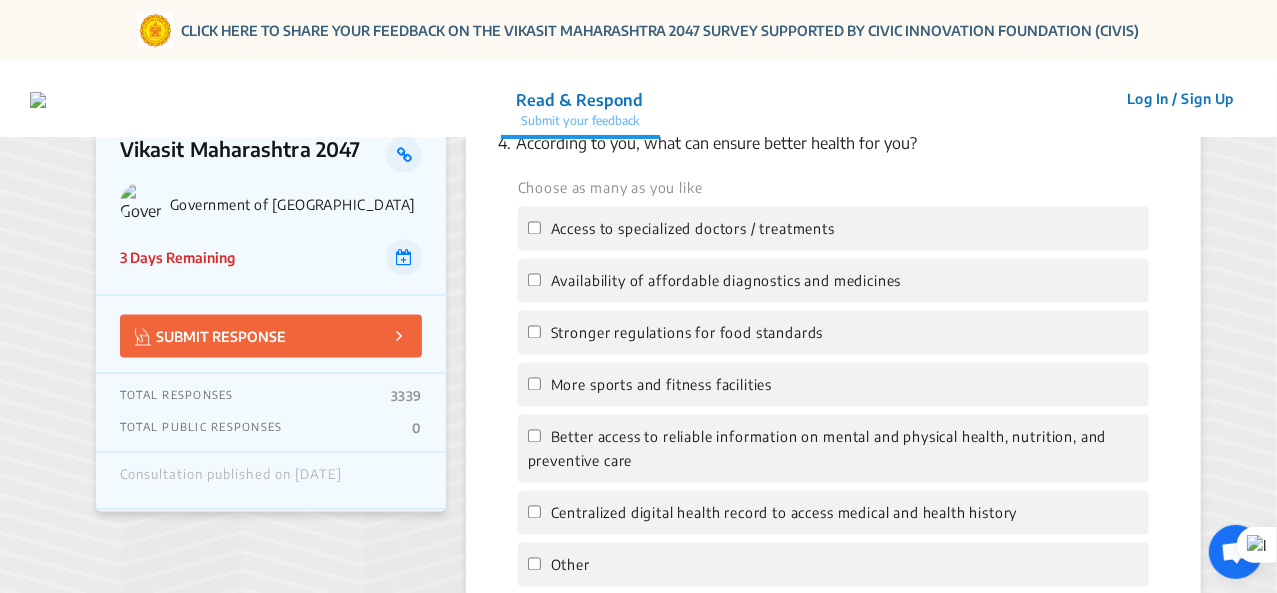 type on "[GEOGRAPHIC_DATA]" 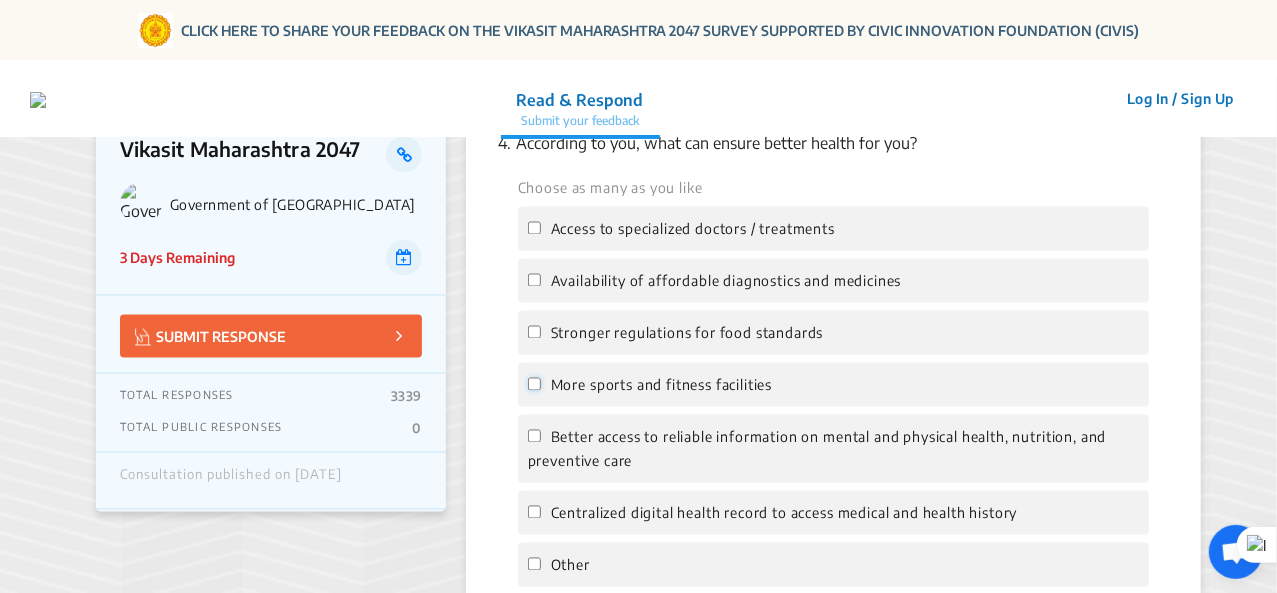 click on "More sports and fitness facilities" 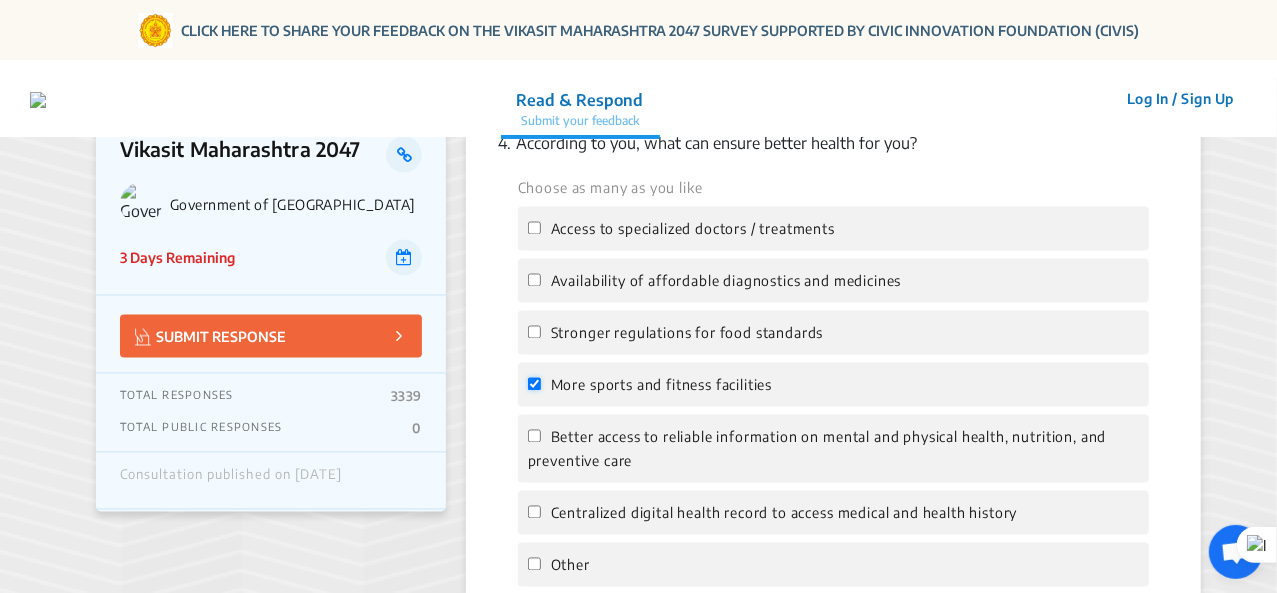 checkbox on "true" 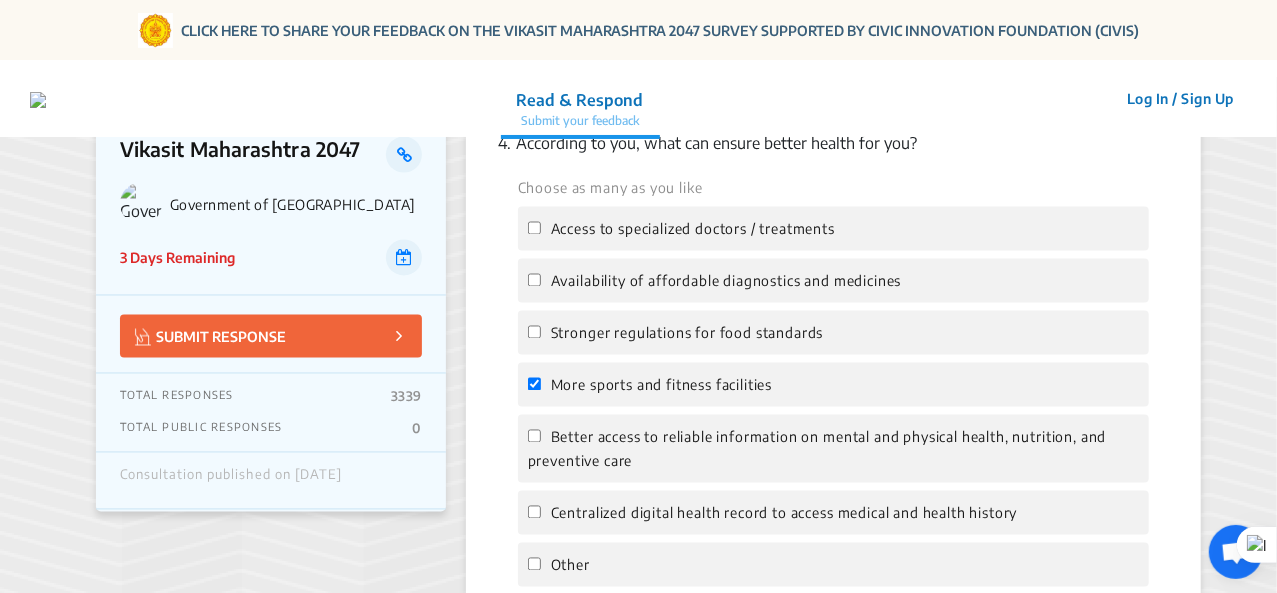 click on "Availability of affordable diagnostics and medicines" 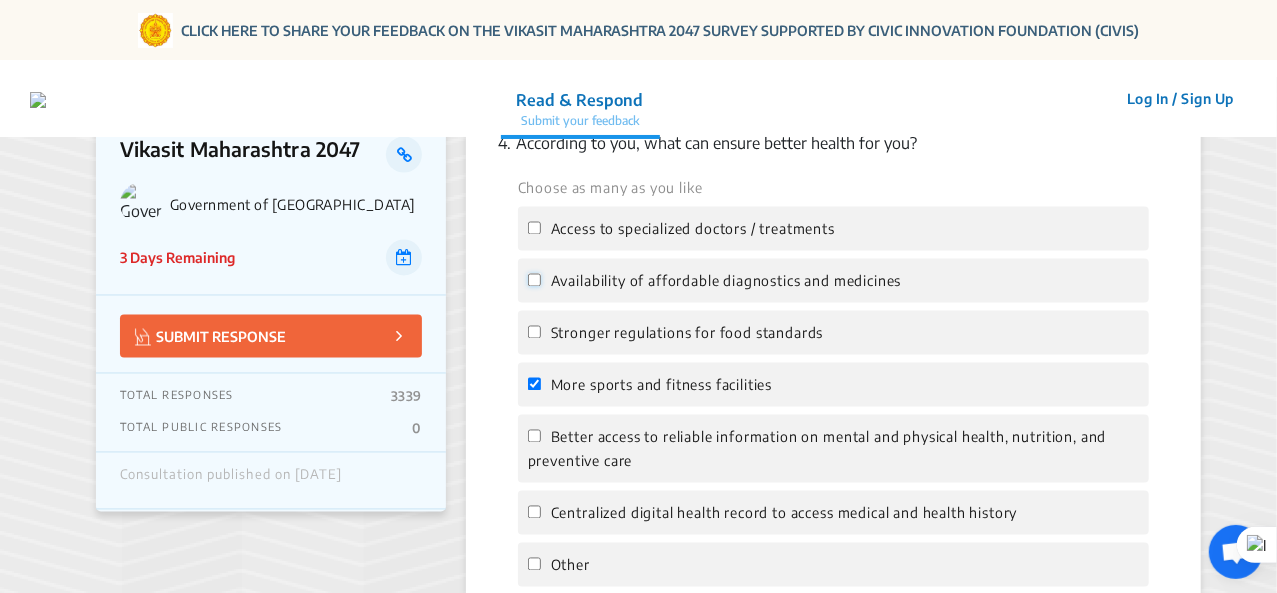 click on "Availability of affordable diagnostics and medicines" 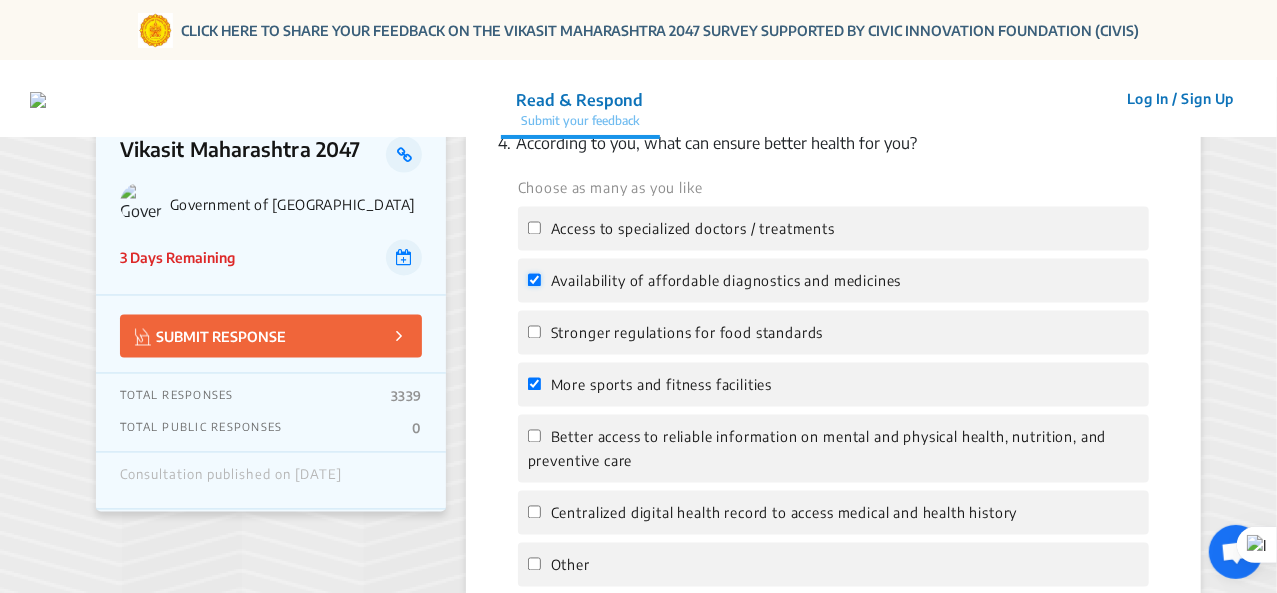 checkbox on "true" 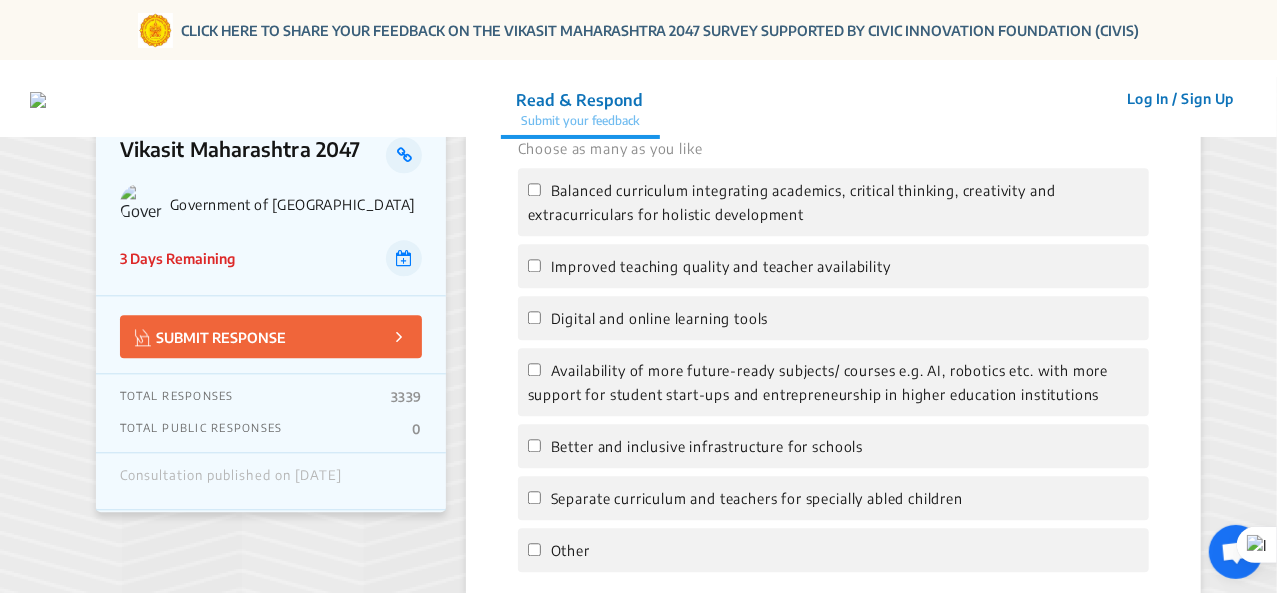 scroll, scrollTop: 2249, scrollLeft: 0, axis: vertical 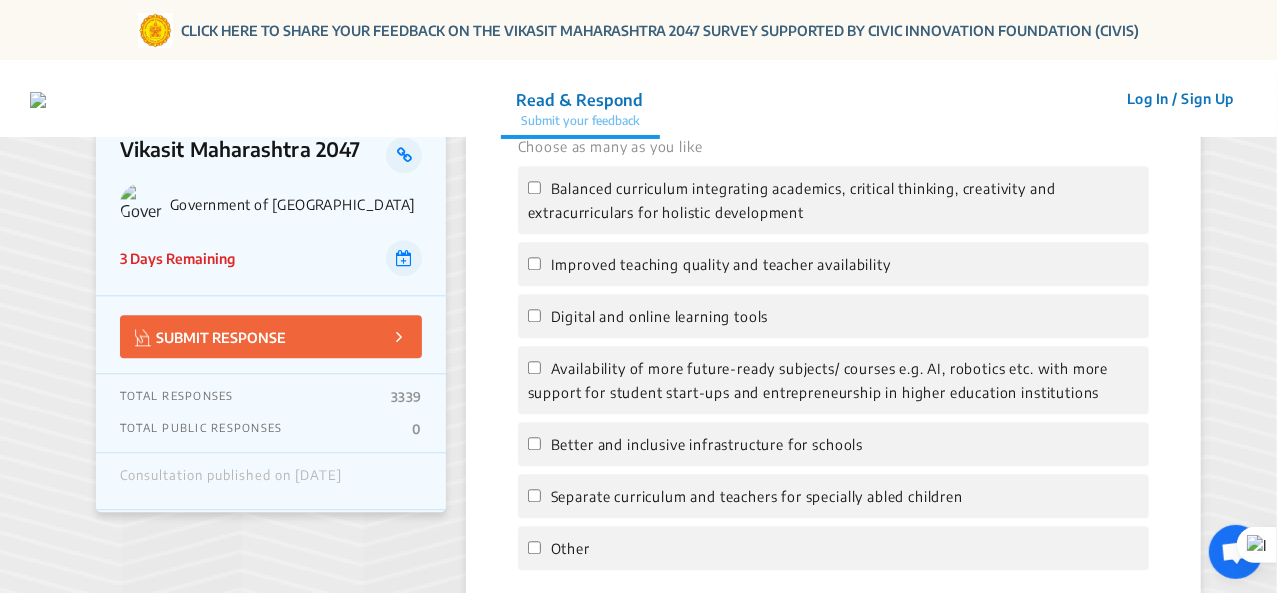 click on "Digital and online learning tools" 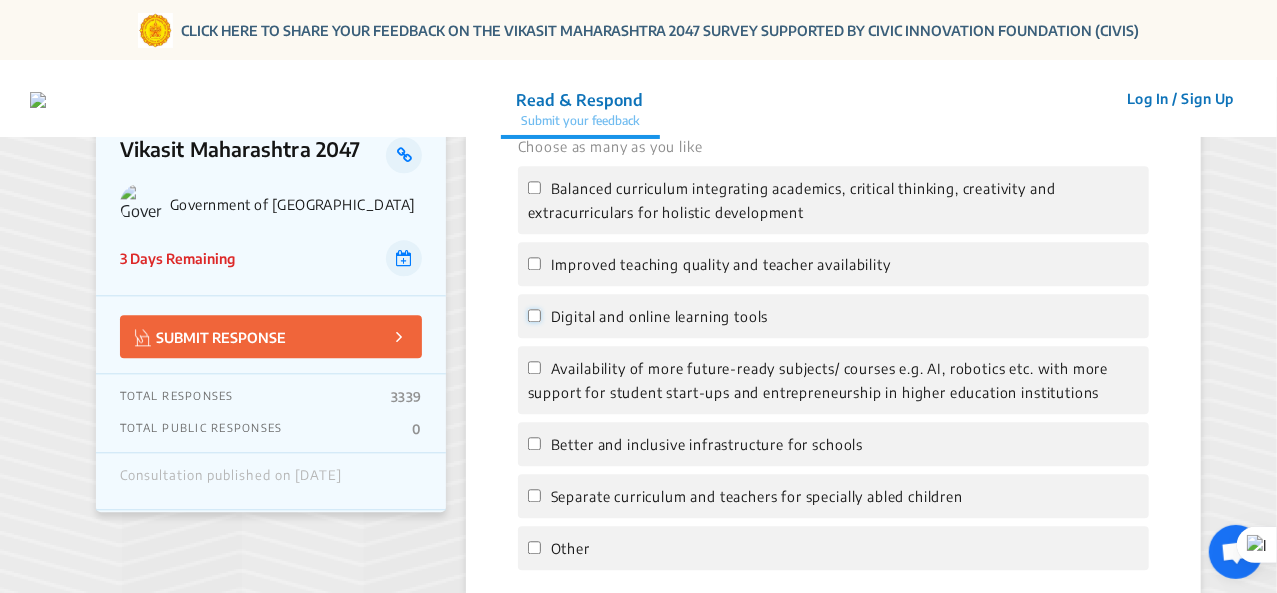 click on "Digital and online learning tools" 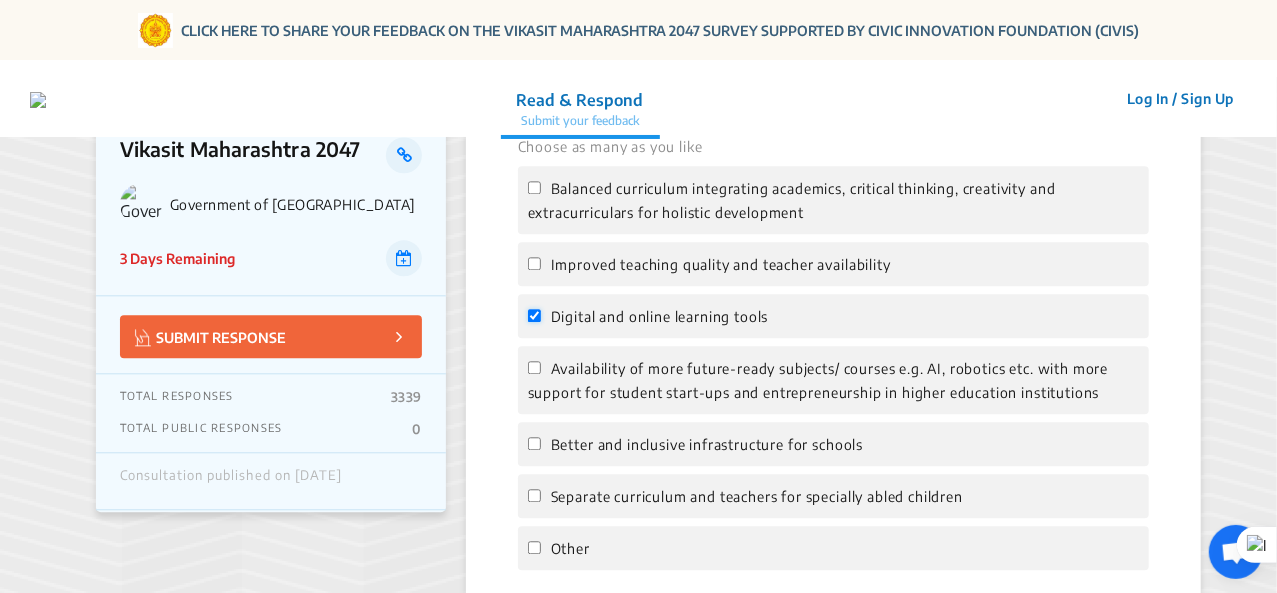 checkbox on "true" 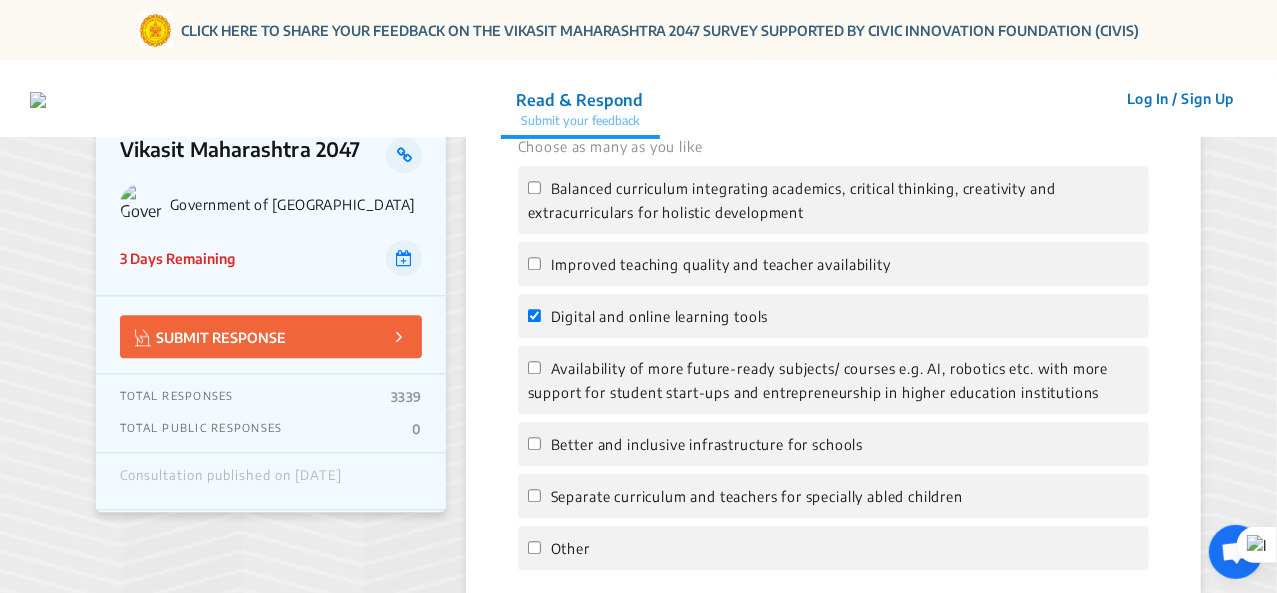 click on "Improved teaching quality and teacher availability" 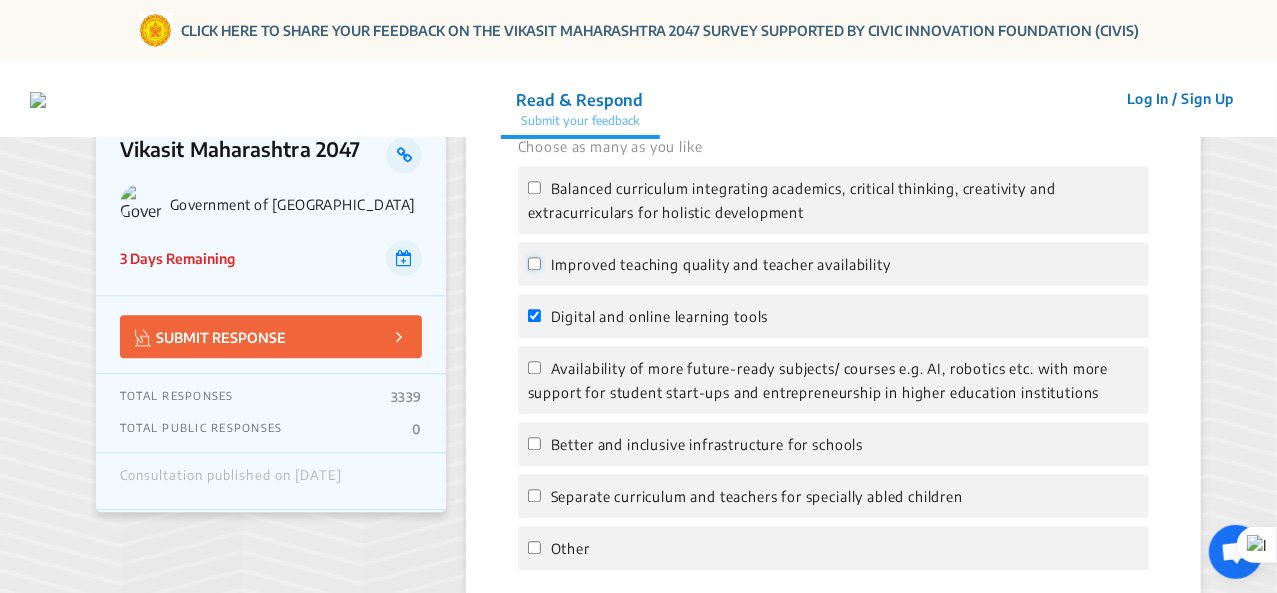 click on "Improved teaching quality and teacher availability" 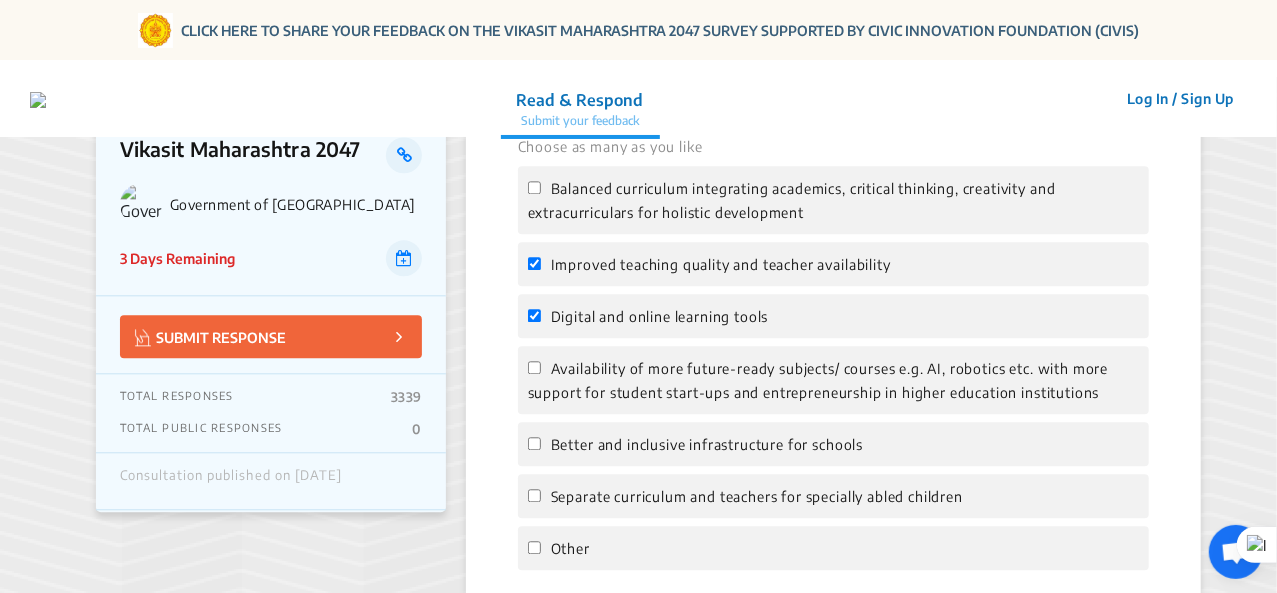 click on "Improved teaching quality and teacher availability" 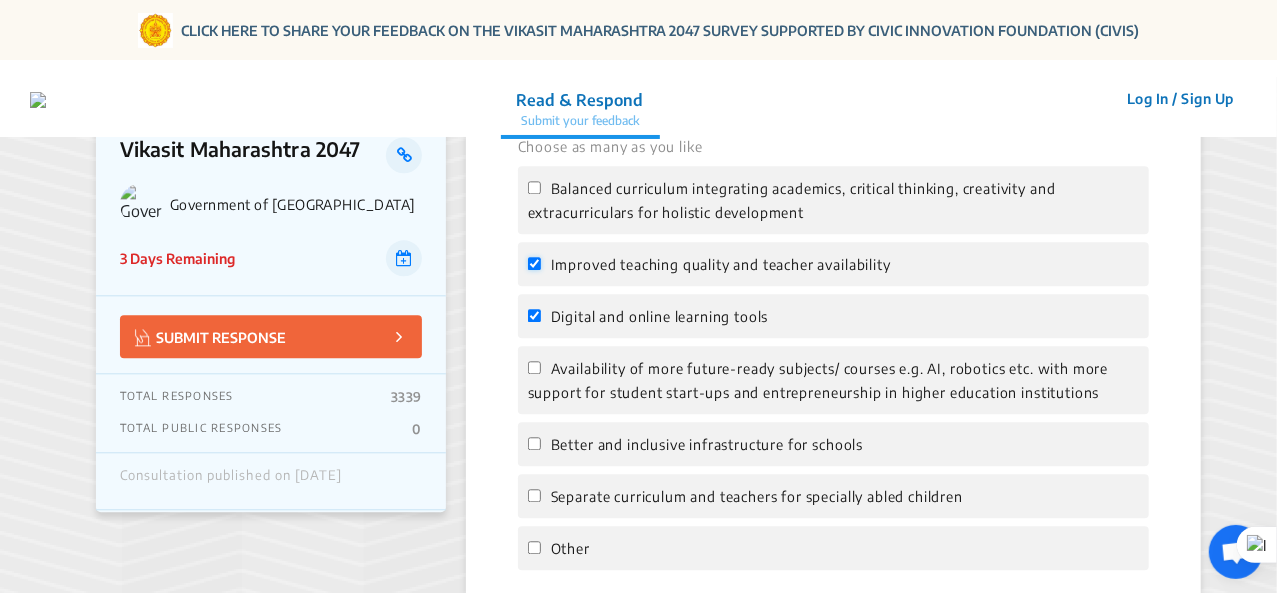 click on "Improved teaching quality and teacher availability" 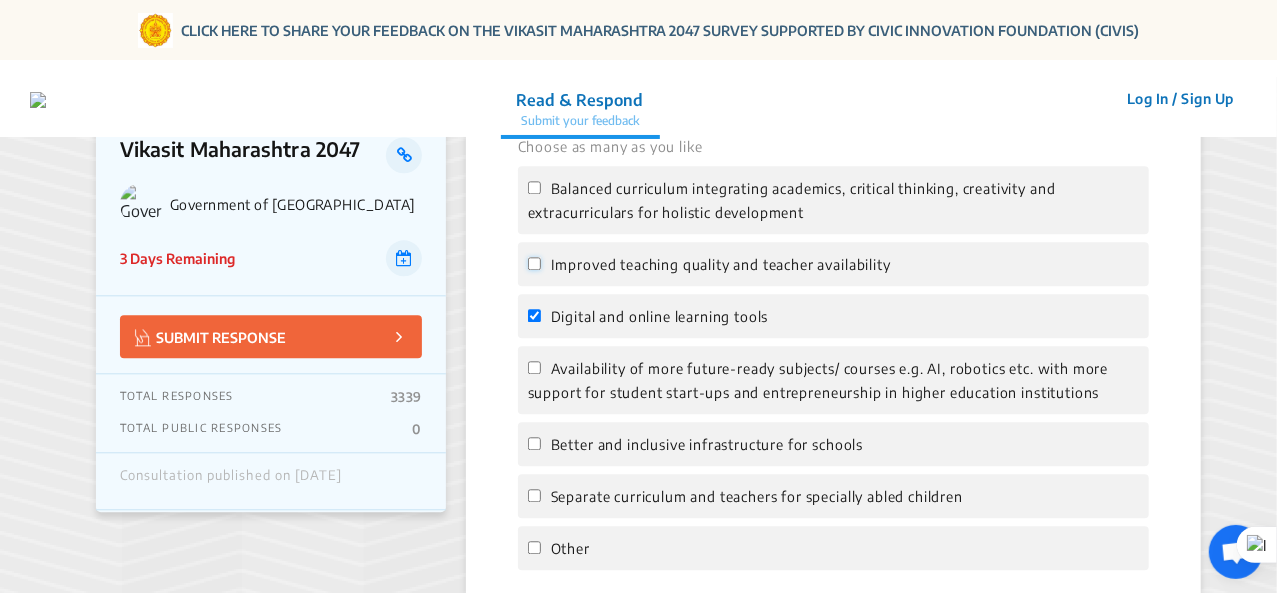 checkbox on "false" 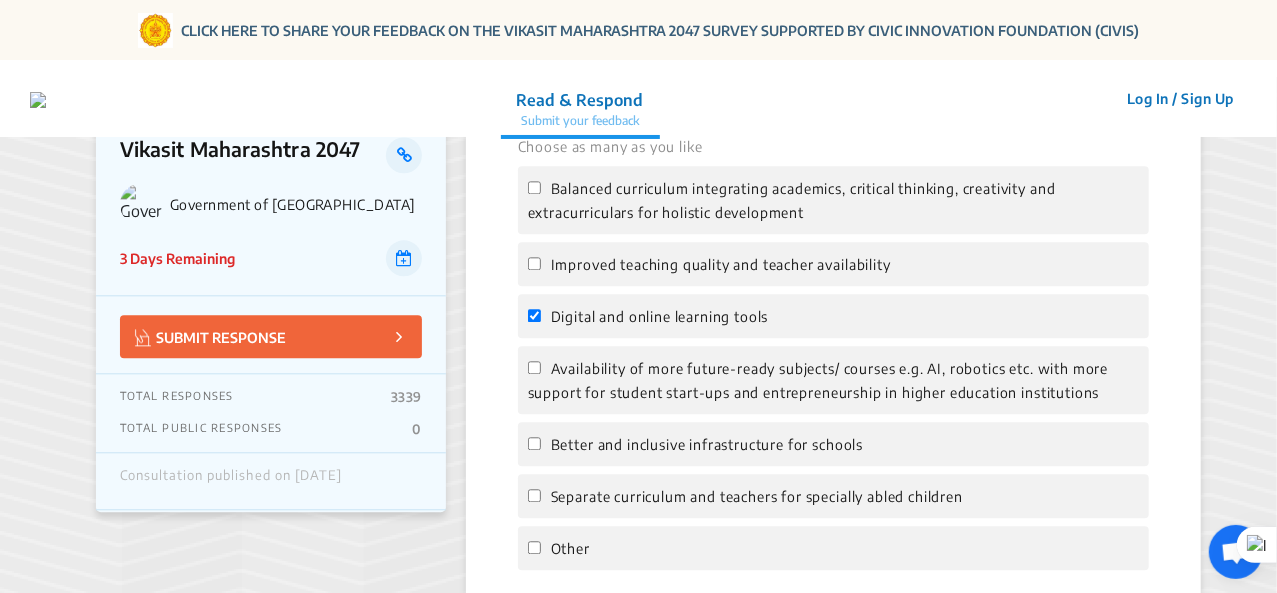 click on "Availability of more future-ready subjects/ courses e.g. AI, robotics etc. with more support for student start-ups and entrepreneurship in higher education institutions" 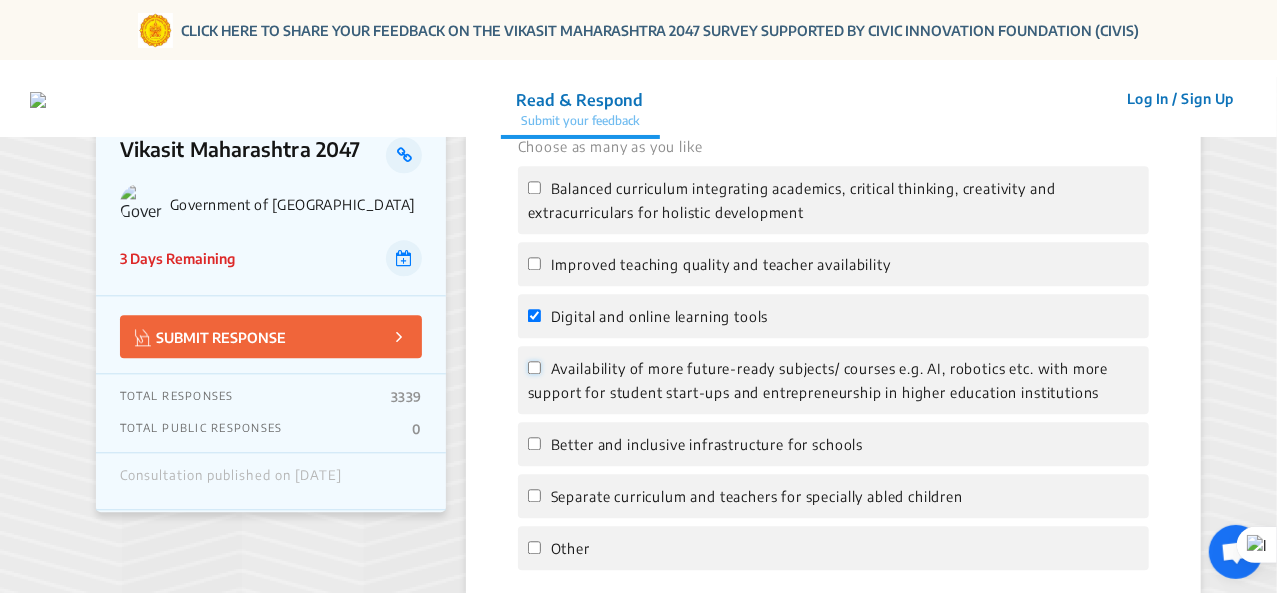 click on "Availability of more future-ready subjects/ courses e.g. AI, robotics etc. with more support for student start-ups and entrepreneurship in higher education institutions" 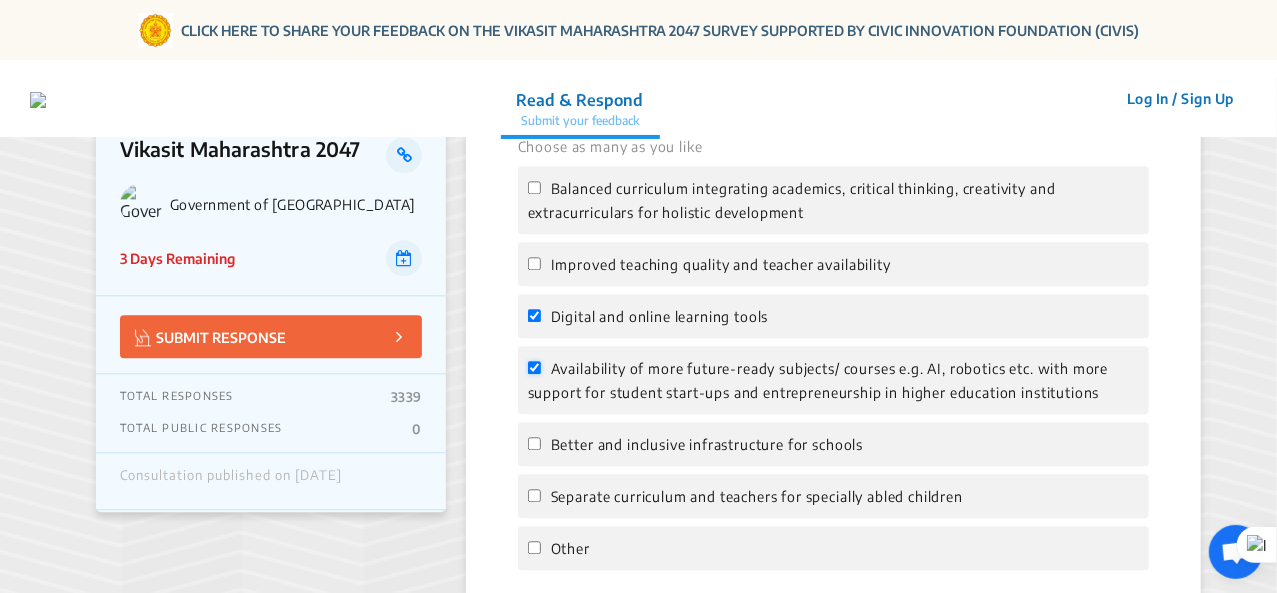 checkbox on "true" 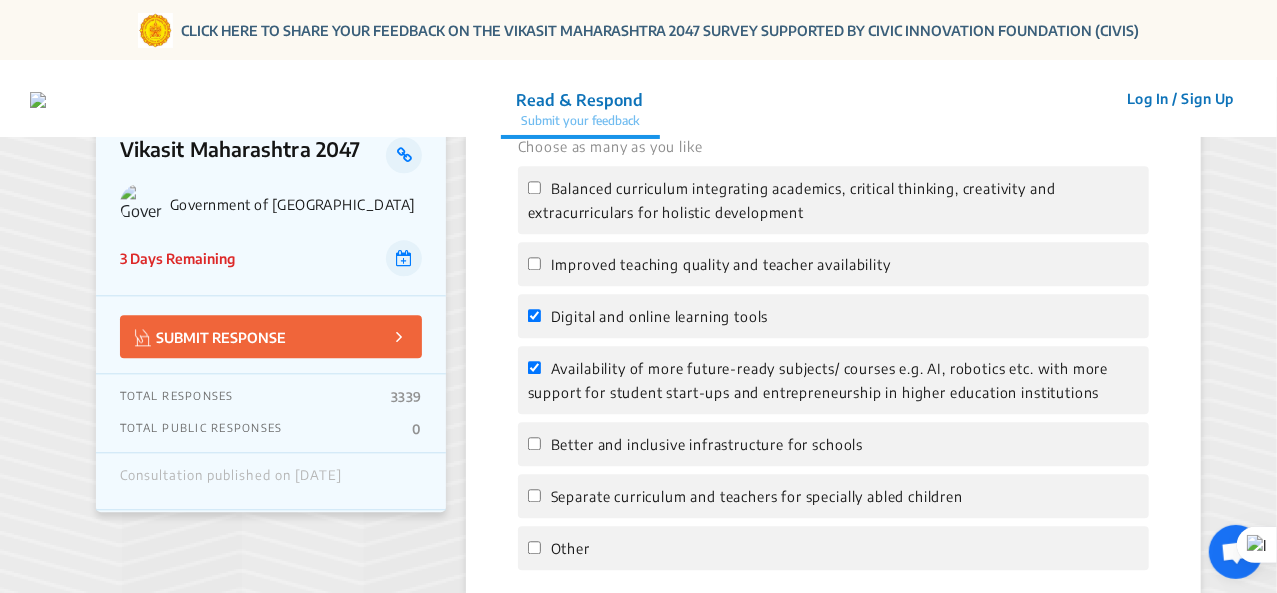 click on "Improved teaching quality and teacher availability" 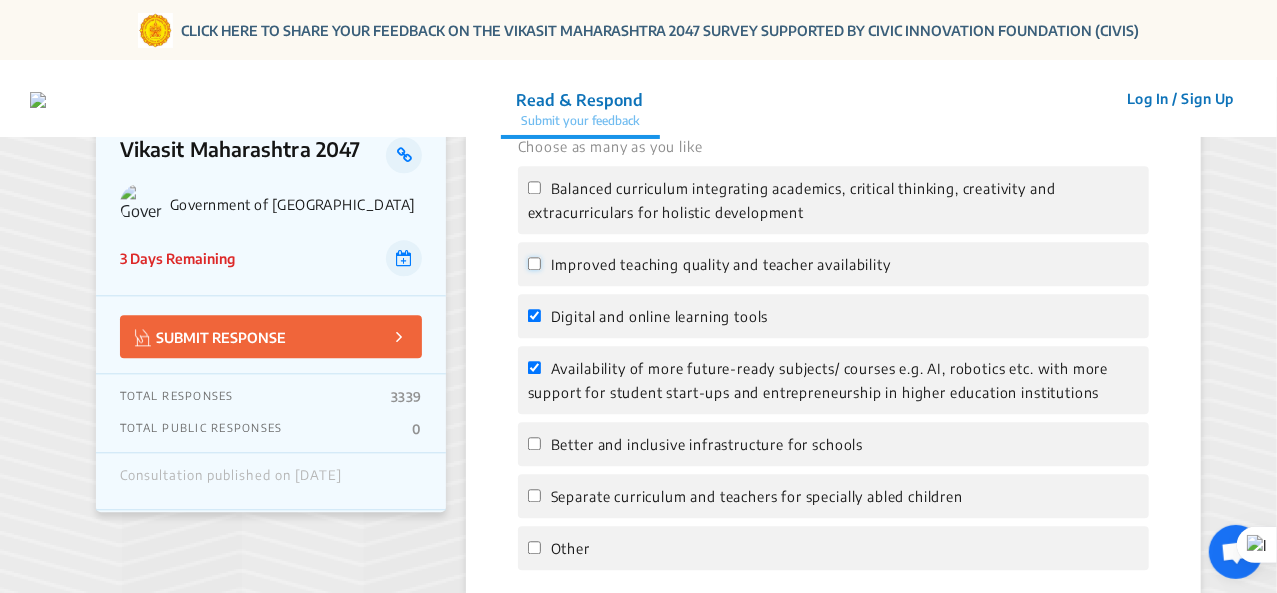 click on "Improved teaching quality and teacher availability" 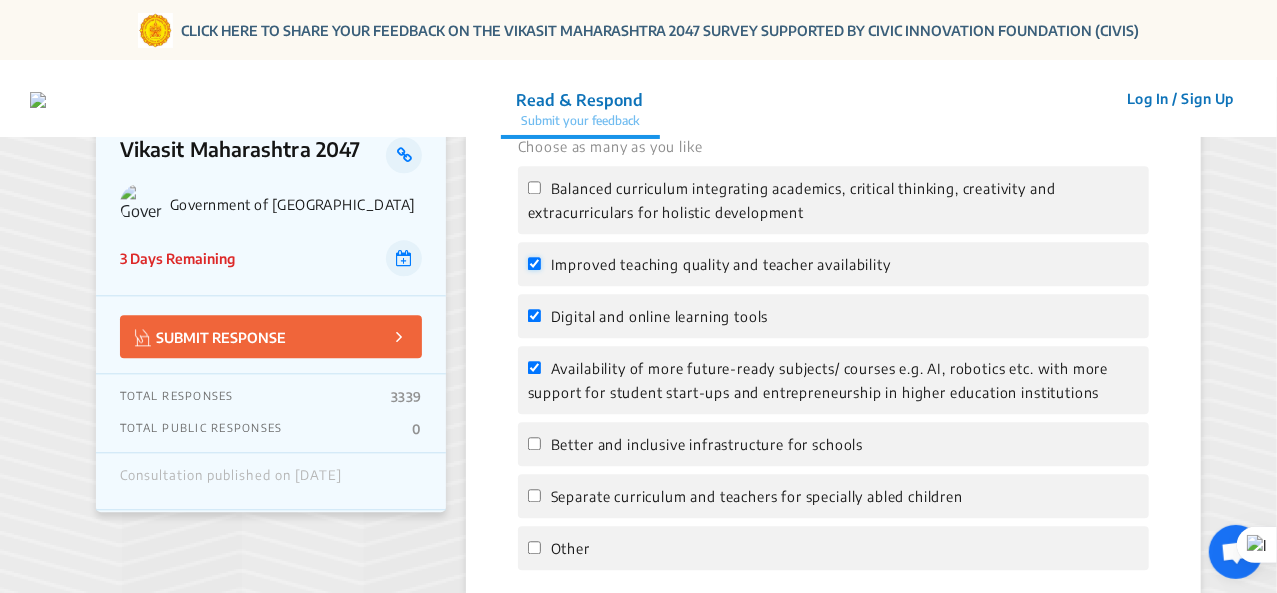 checkbox on "true" 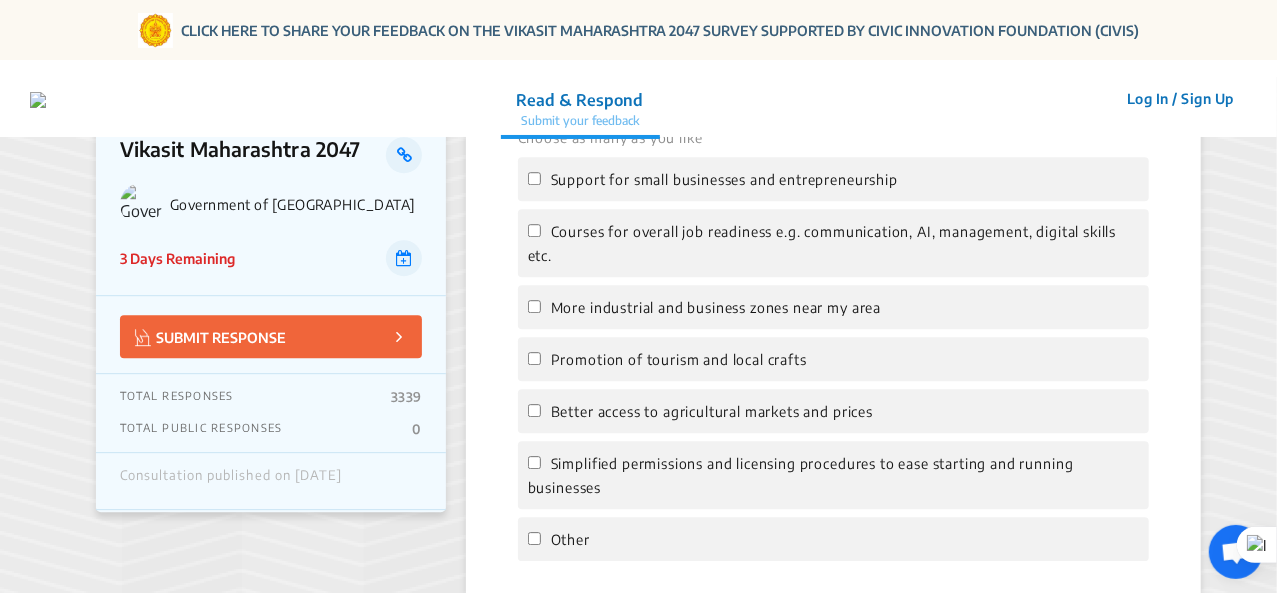 scroll, scrollTop: 2796, scrollLeft: 0, axis: vertical 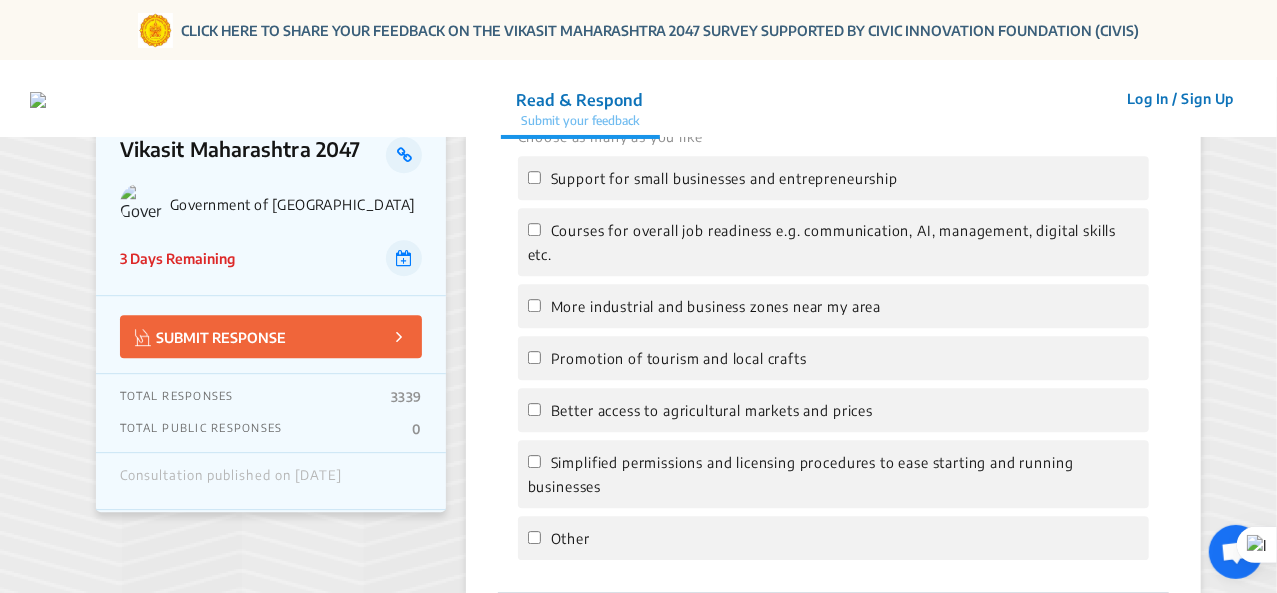 click on "Courses for overall job readiness e.g. communication, AI, management, digital skills etc." 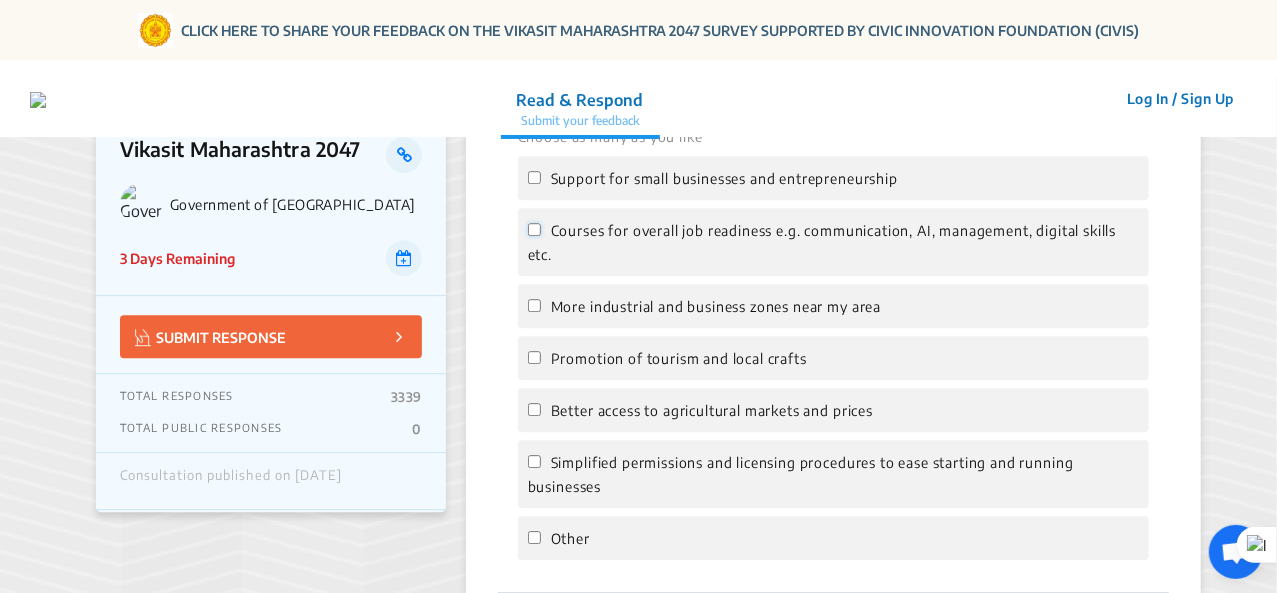 click on "Courses for overall job readiness e.g. communication, AI, management, digital skills etc." 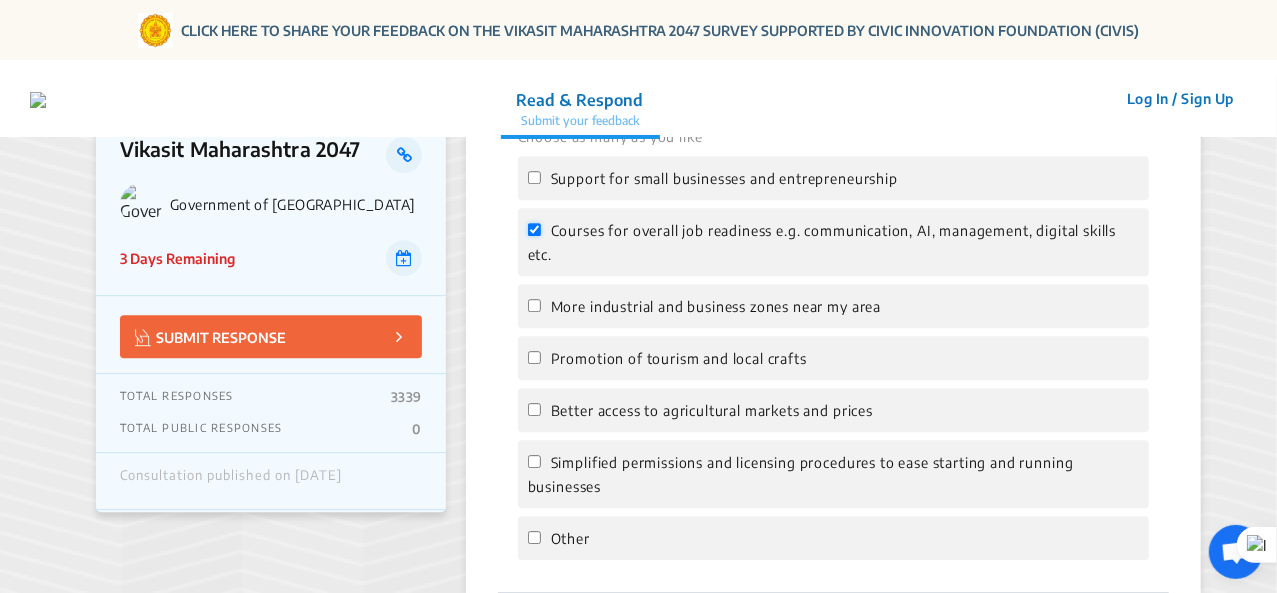 checkbox on "true" 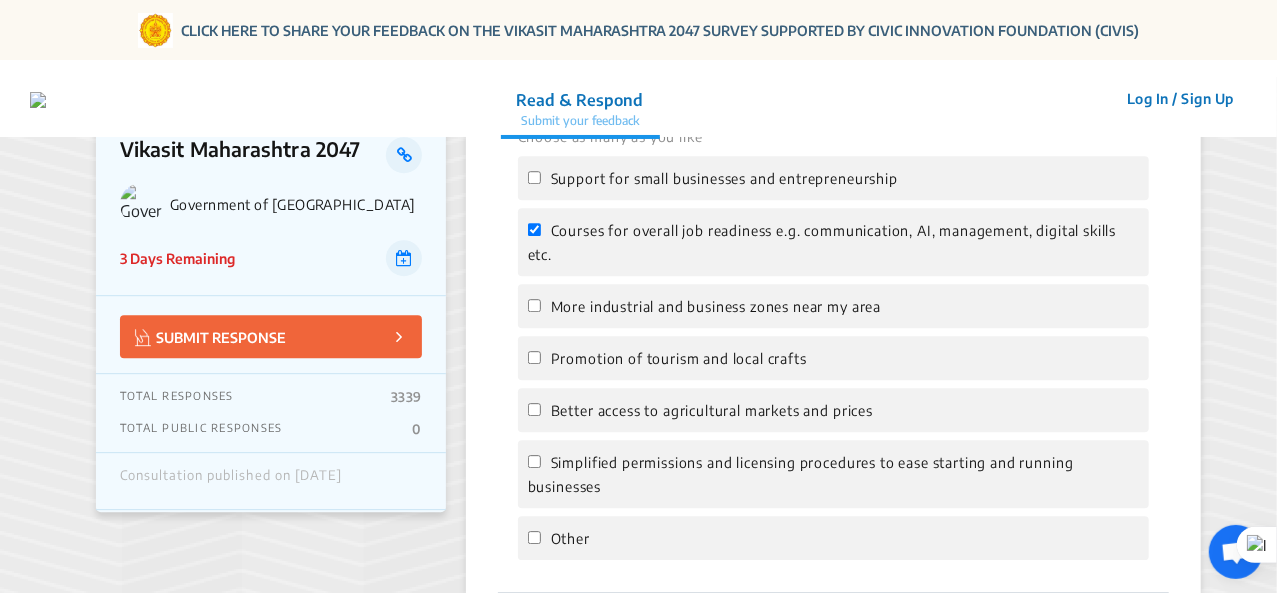 click on "More industrial and business zones near my area" 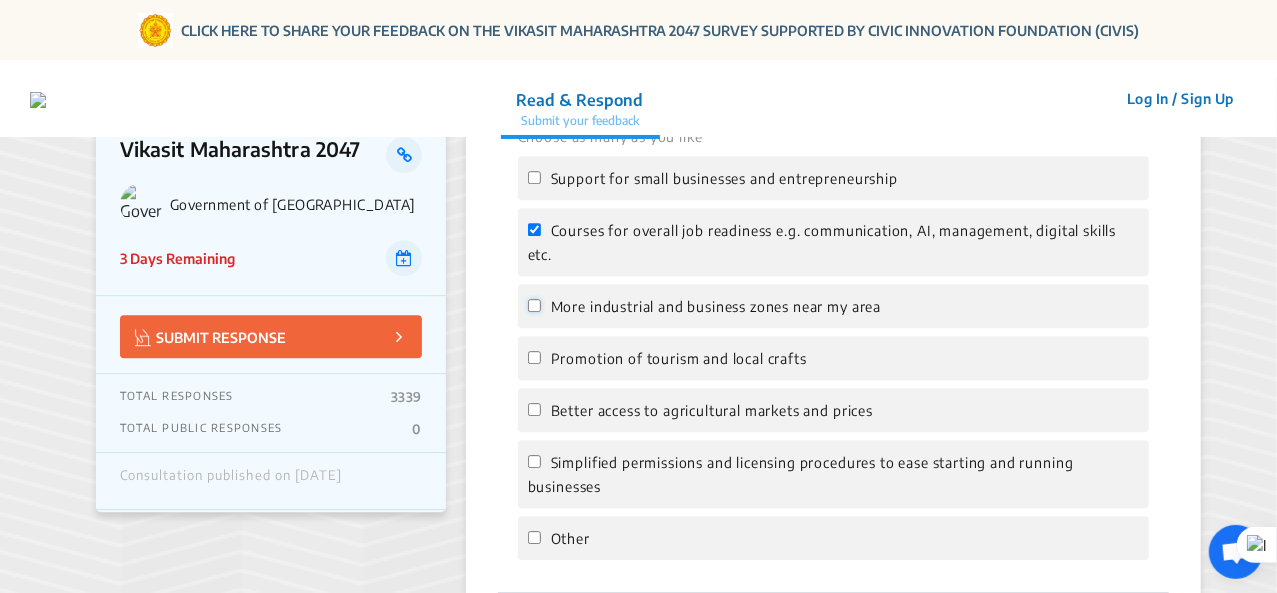 click on "More industrial and business zones near my area" 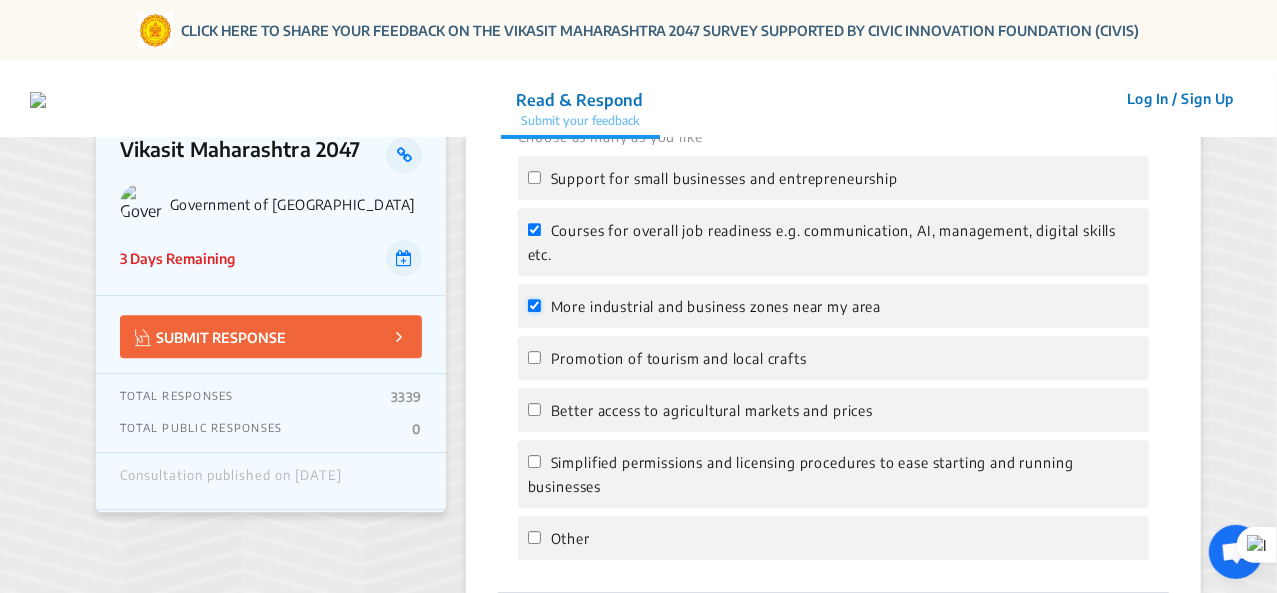 checkbox on "true" 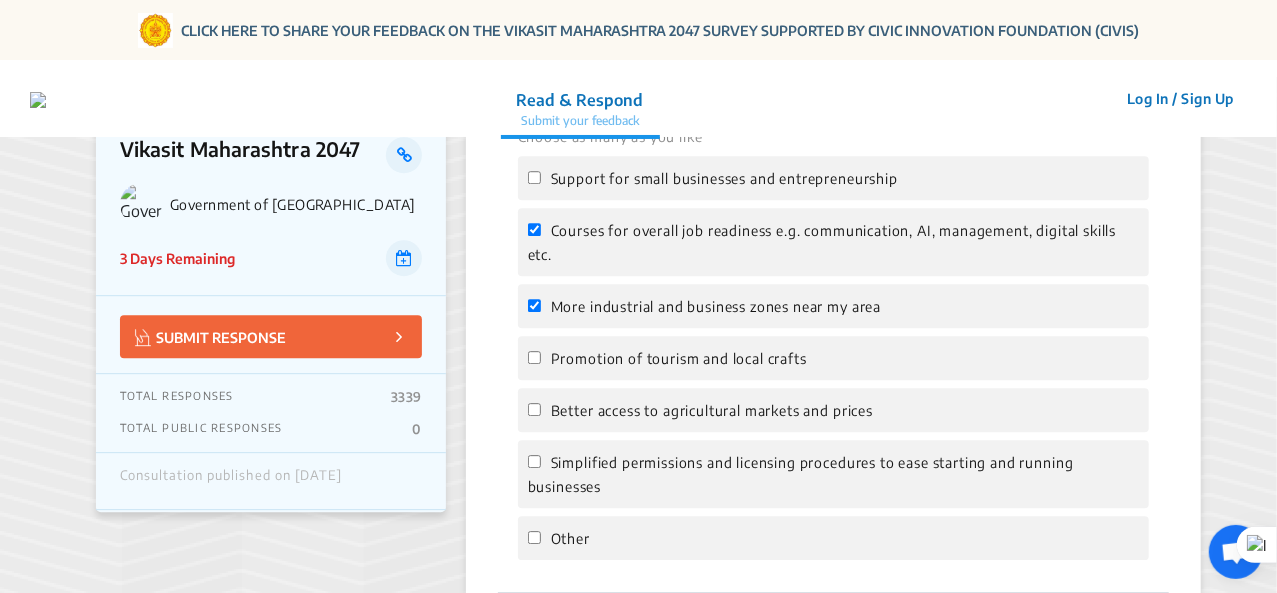 click on "Support for small businesses and entrepreneurship" 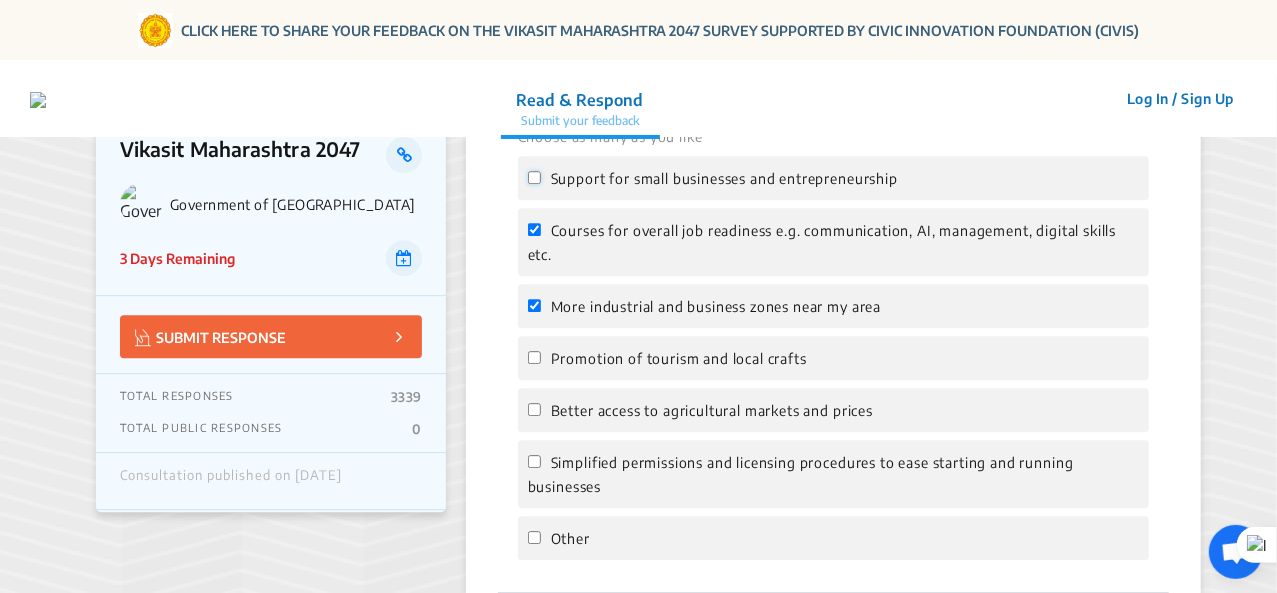 click on "Support for small businesses and entrepreneurship" 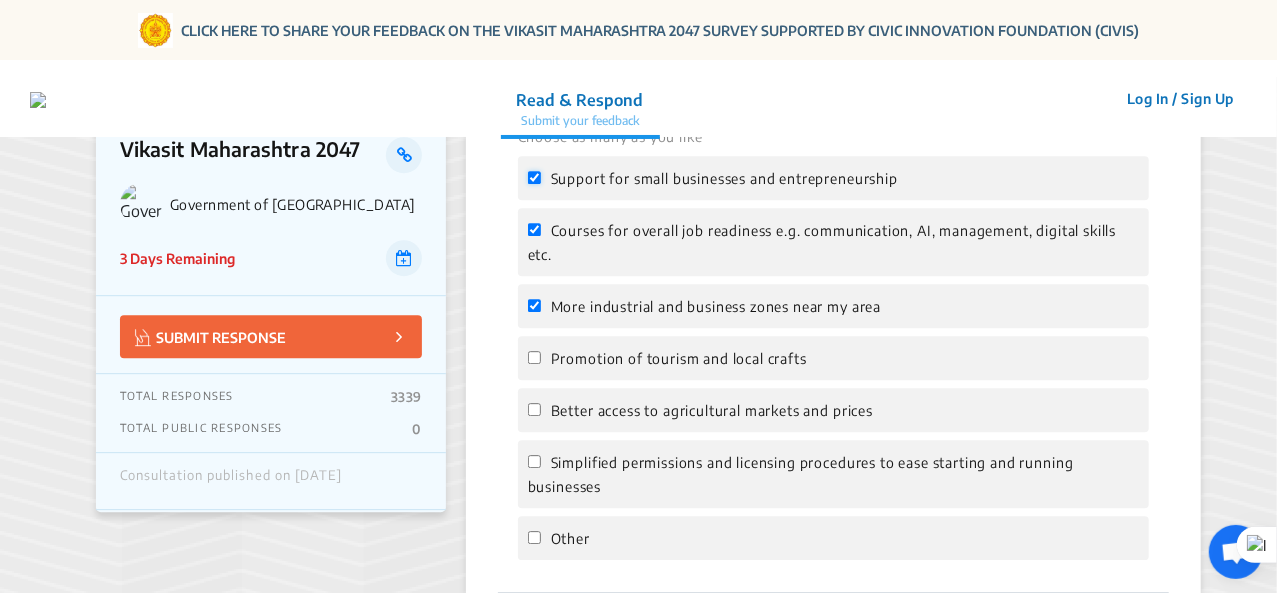 checkbox on "true" 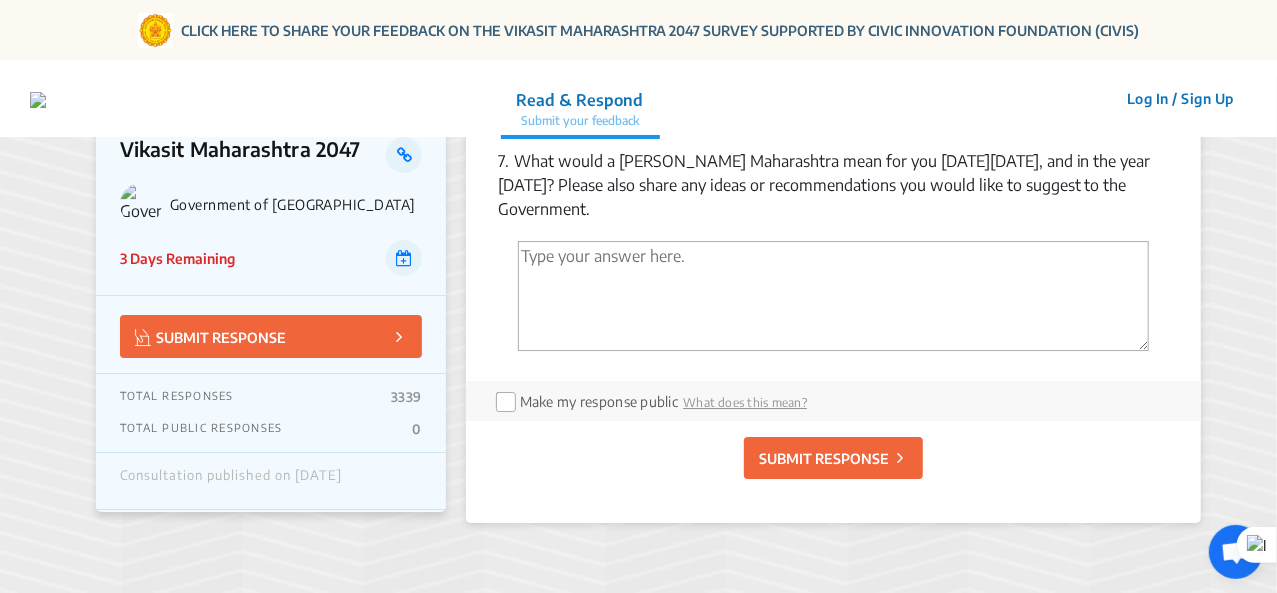 scroll, scrollTop: 3284, scrollLeft: 0, axis: vertical 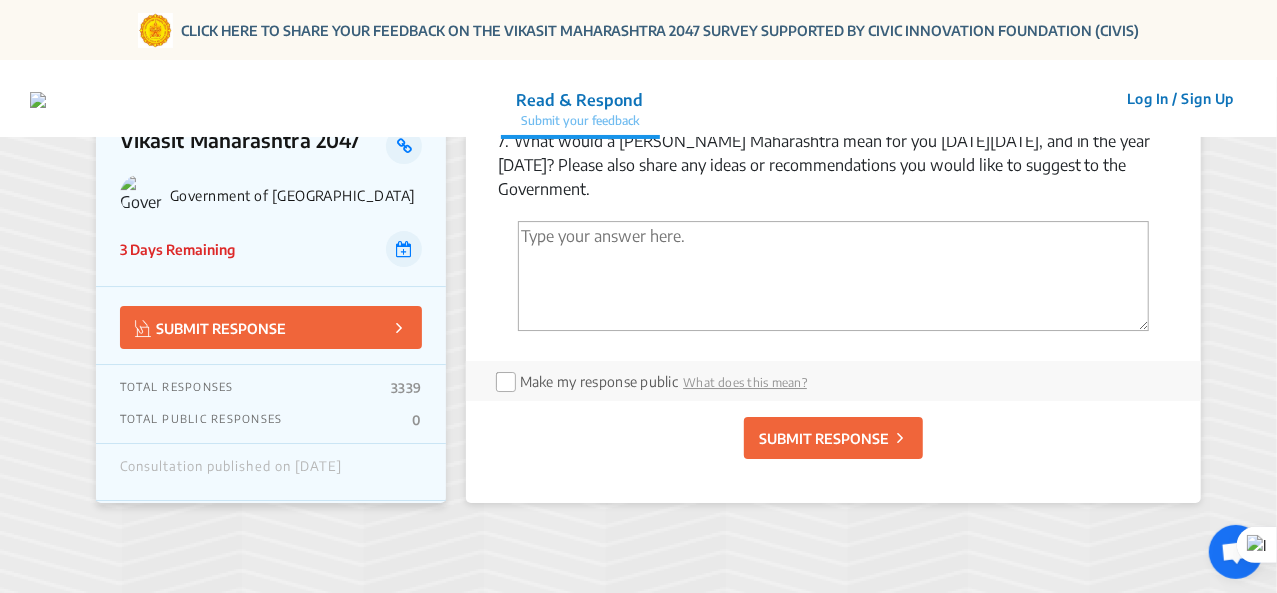 click on "SUBMIT RESPONSE" 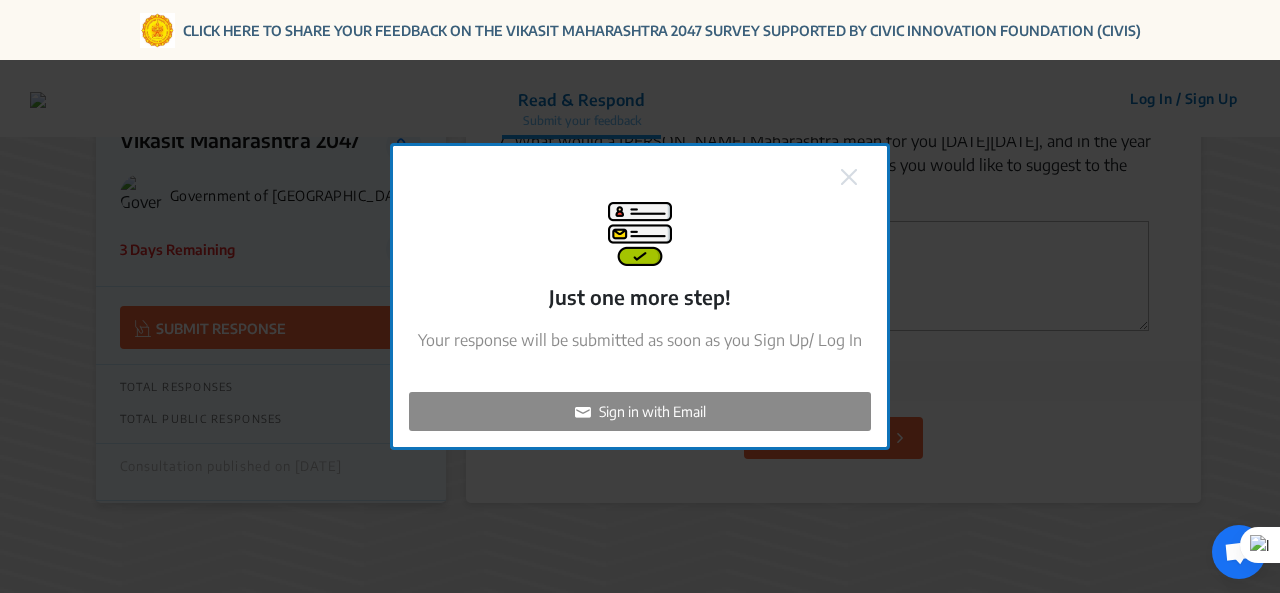 click 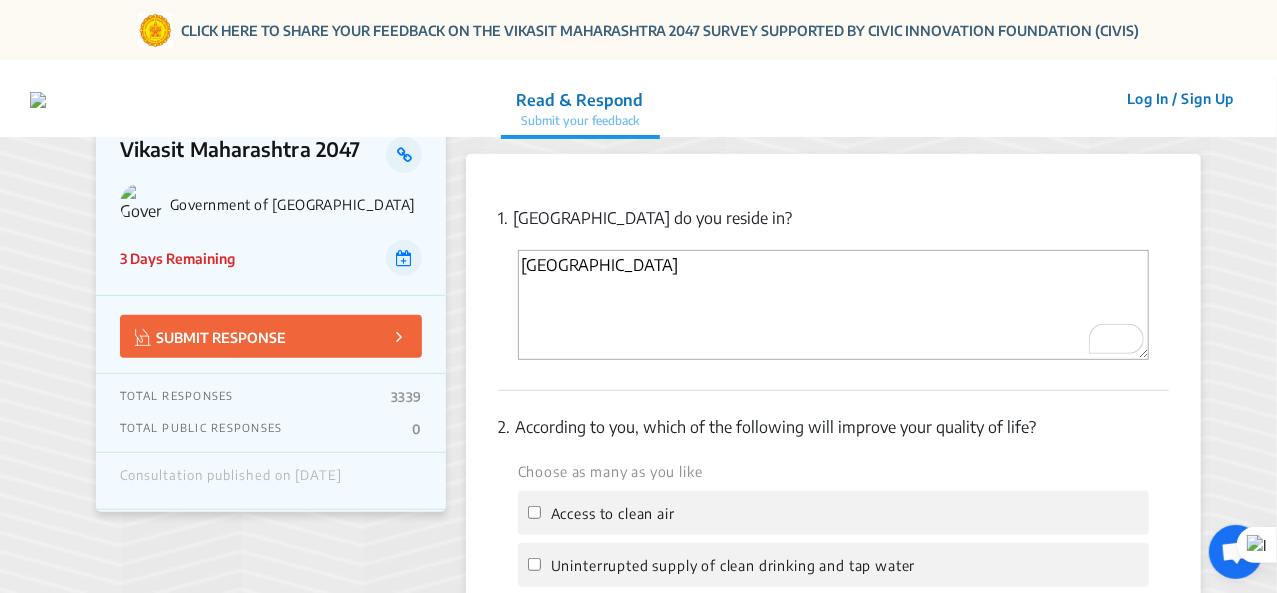 scroll, scrollTop: 0, scrollLeft: 0, axis: both 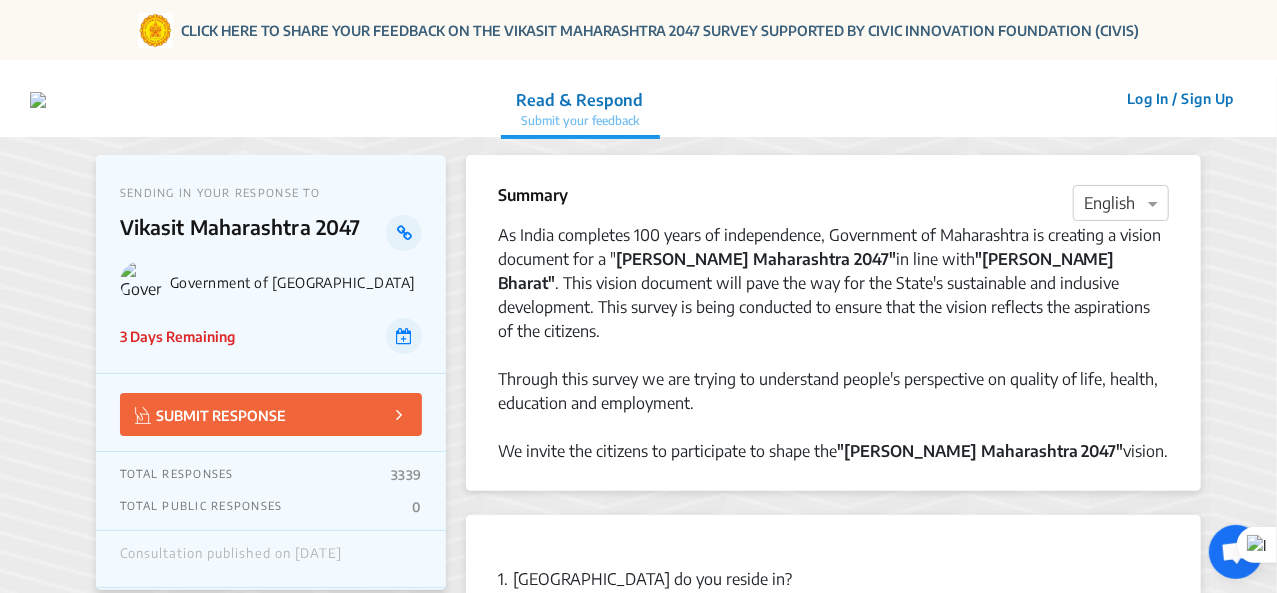 click on "Summary  × English" 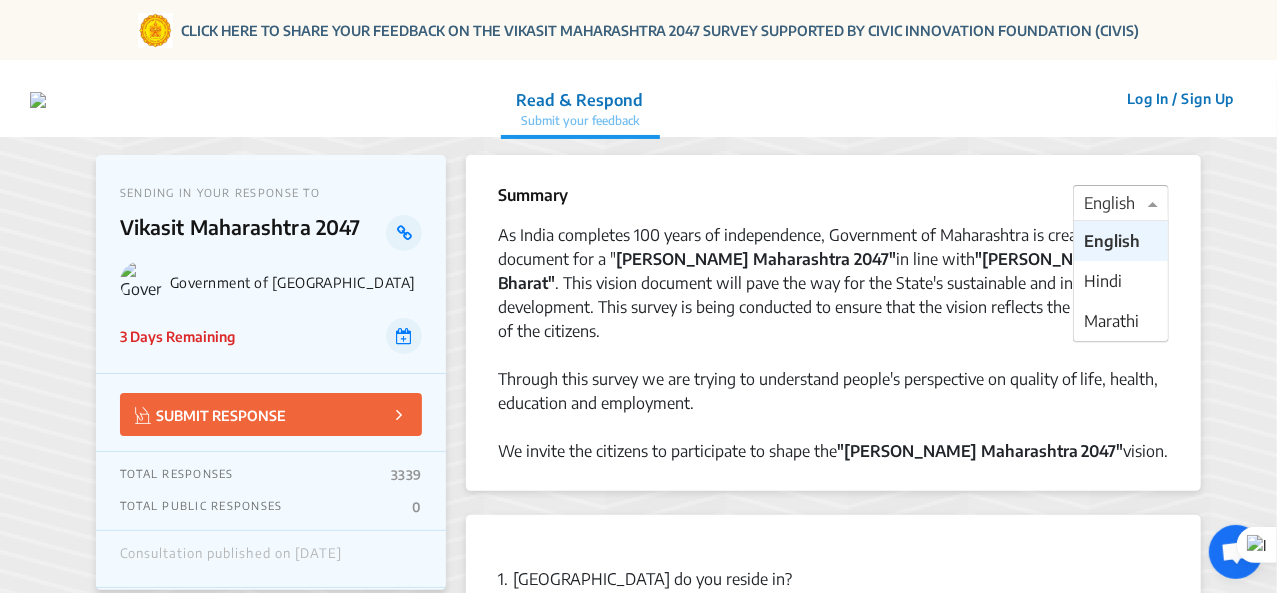 click on "× English English Hindi Marathi" 